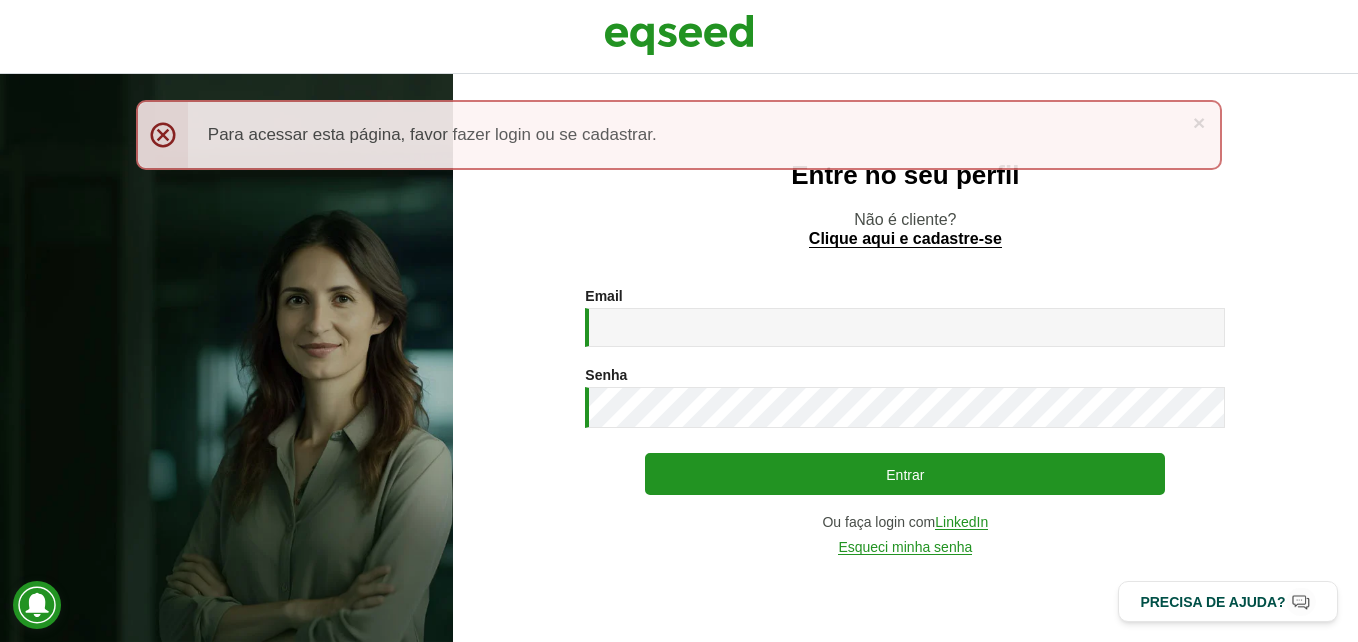 scroll, scrollTop: 0, scrollLeft: 0, axis: both 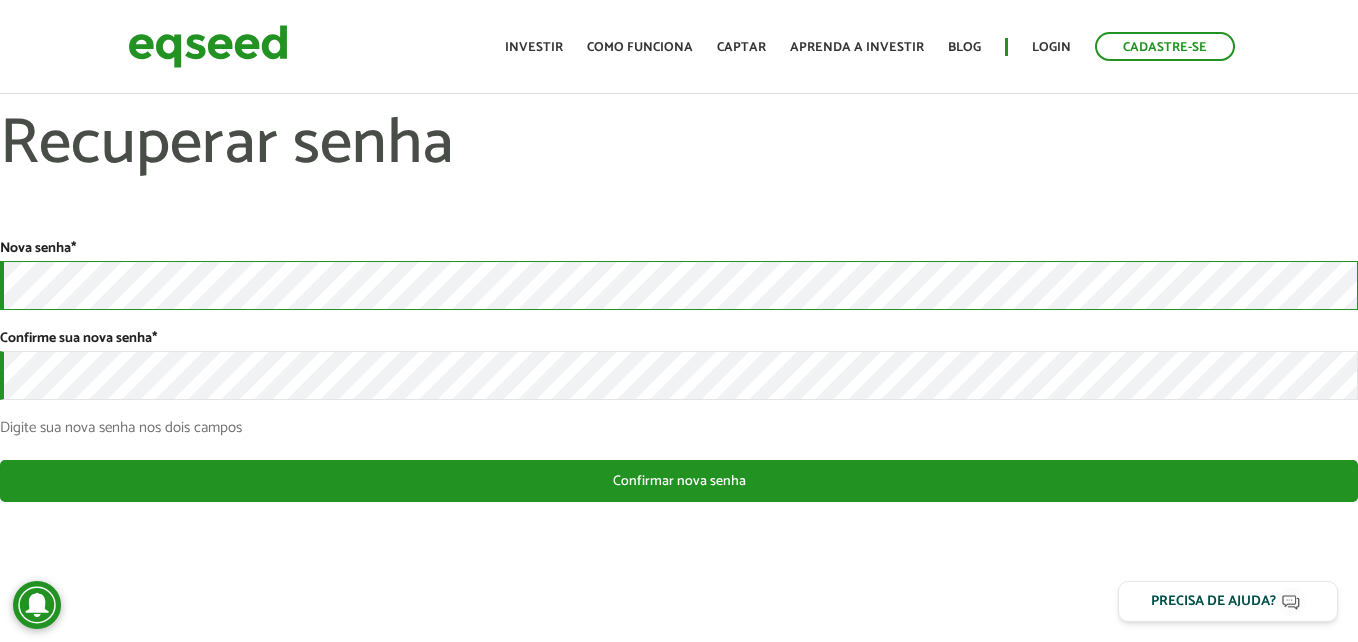 click on "Cadastre-se
Toggle navigation
Toggle navigation
Início
Investir Captar" at bounding box center [679, 321] 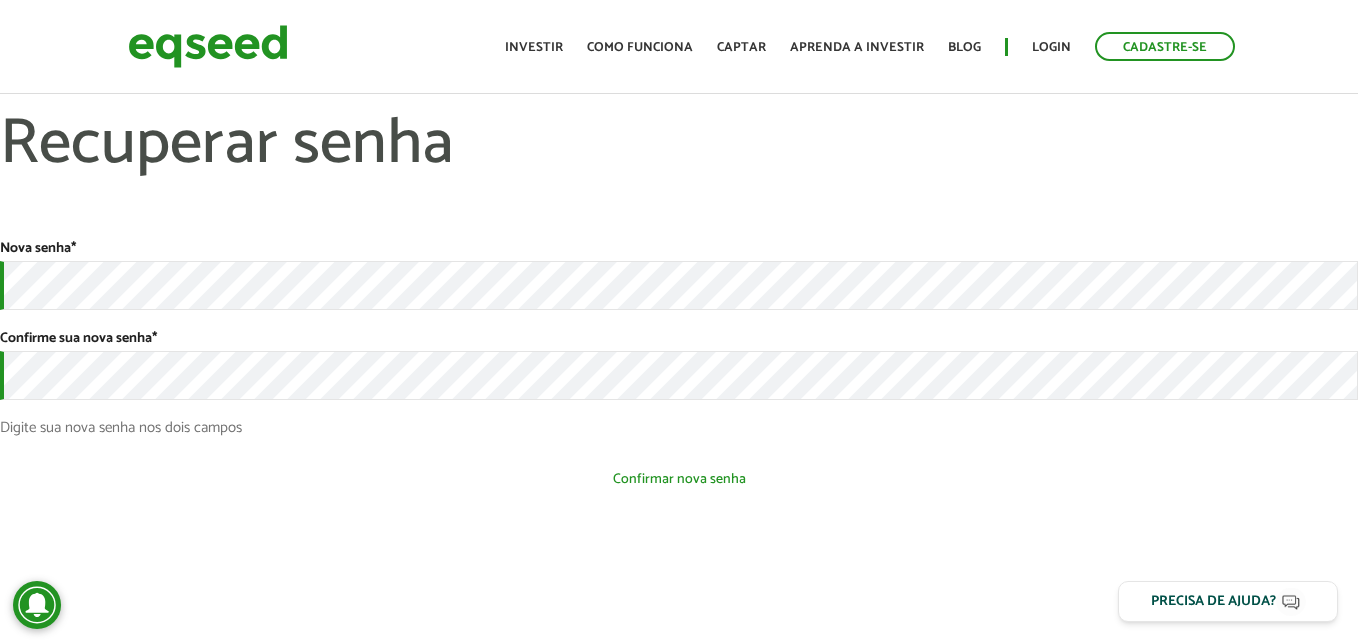 click on "Confirmar nova senha" at bounding box center (679, 479) 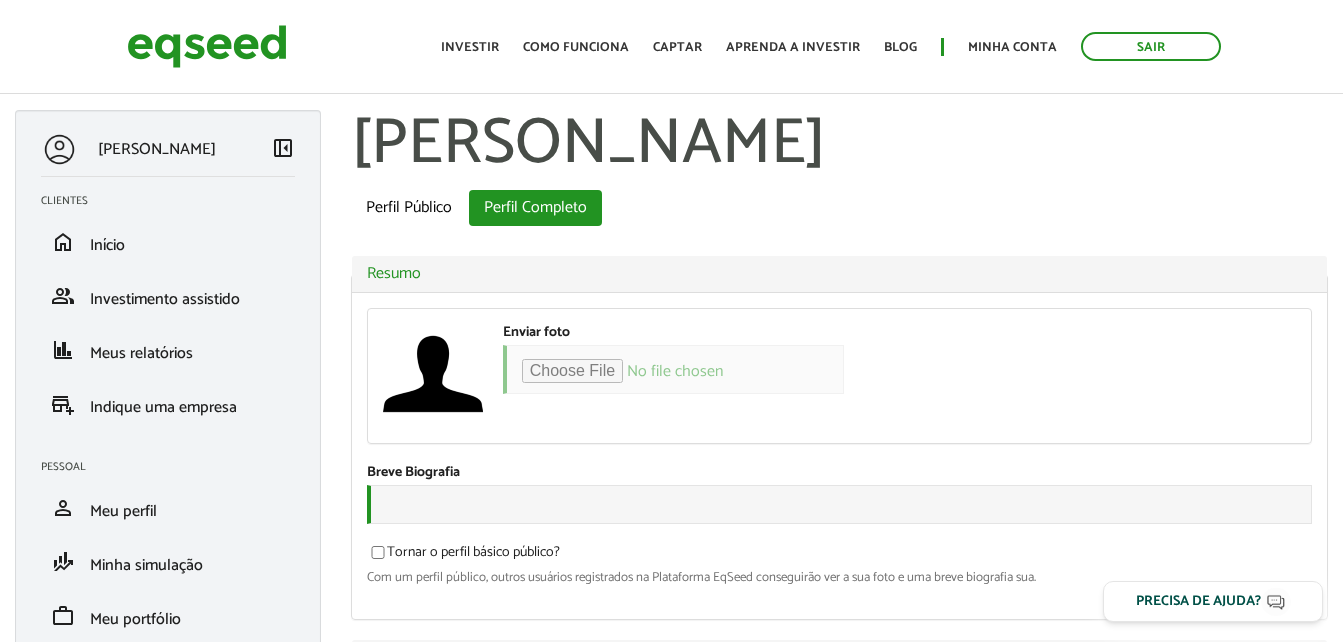scroll, scrollTop: 0, scrollLeft: 0, axis: both 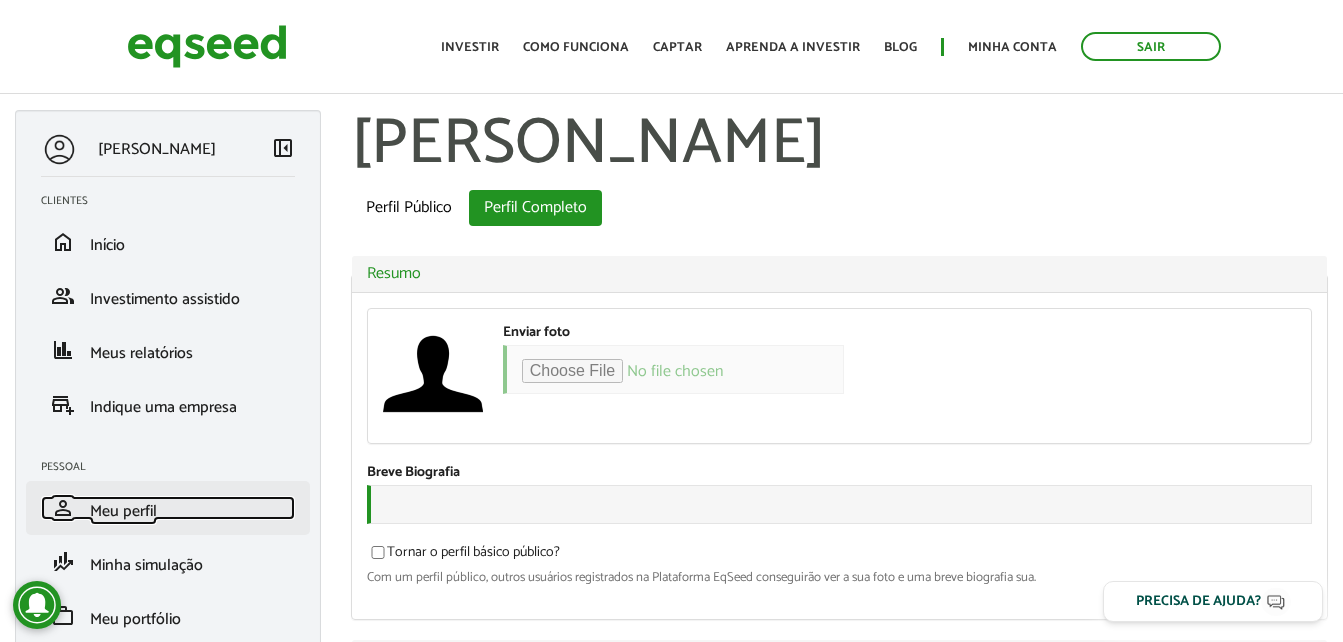 click on "Meu perfil" at bounding box center [123, 511] 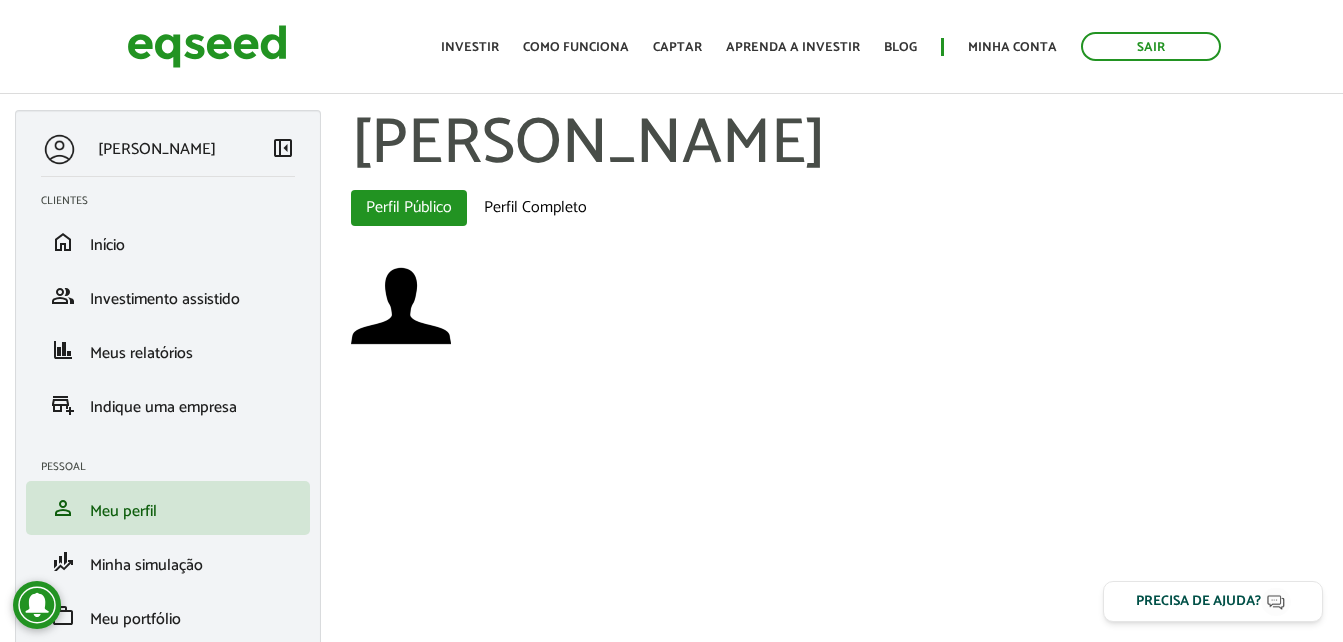scroll, scrollTop: 0, scrollLeft: 0, axis: both 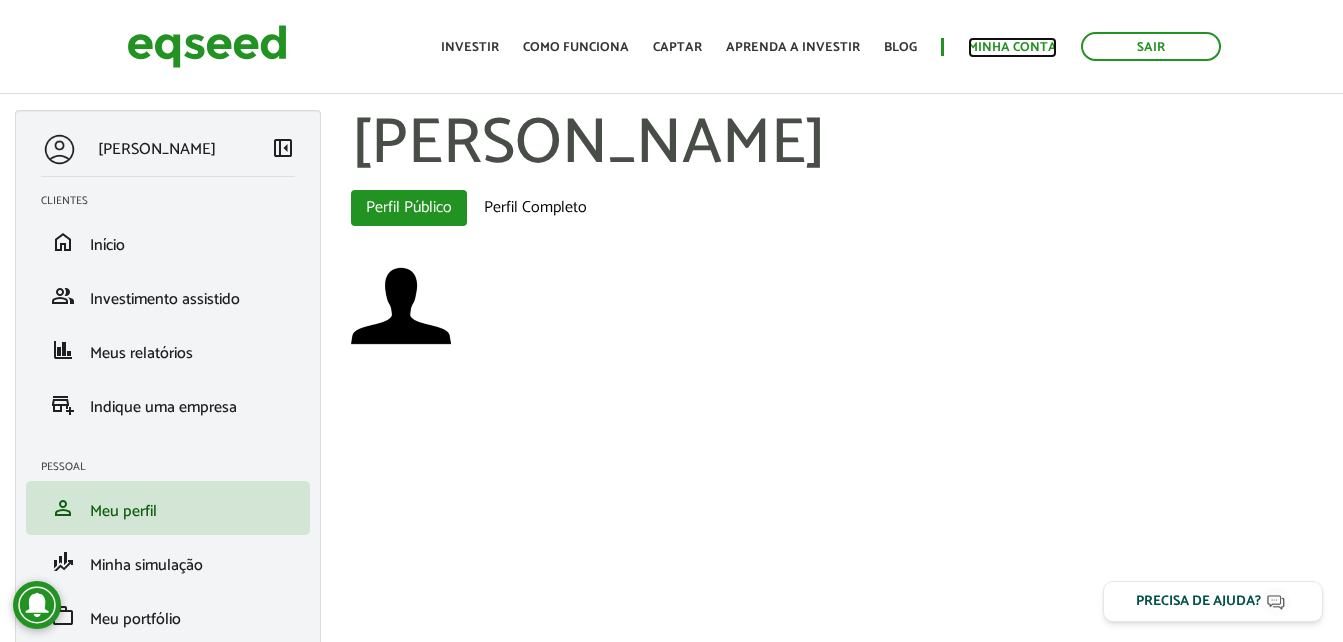 click on "Minha conta" at bounding box center [1012, 47] 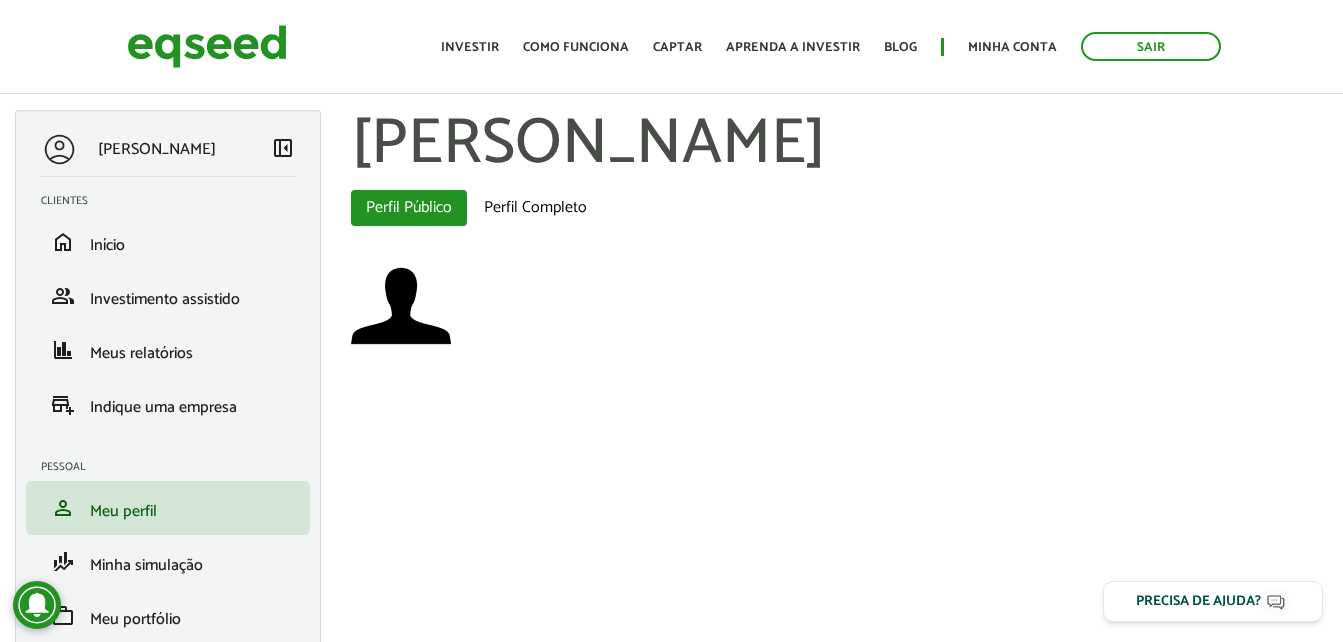 scroll, scrollTop: 0, scrollLeft: 0, axis: both 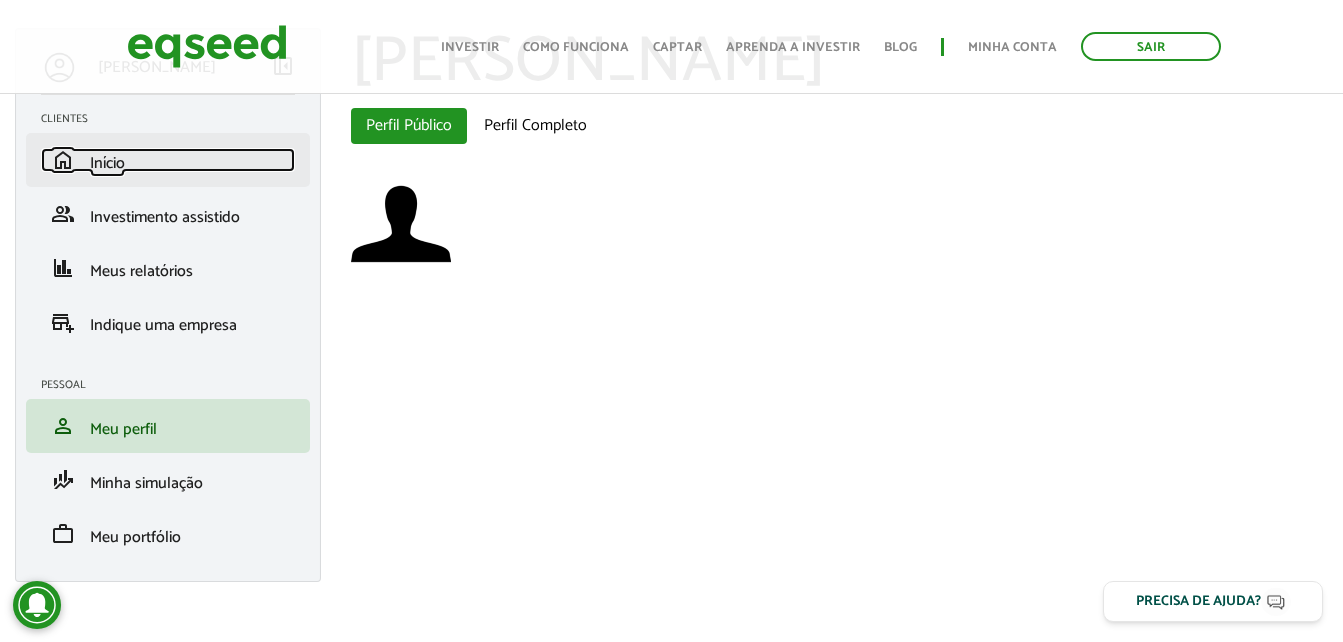 click on "home Início" at bounding box center [168, 160] 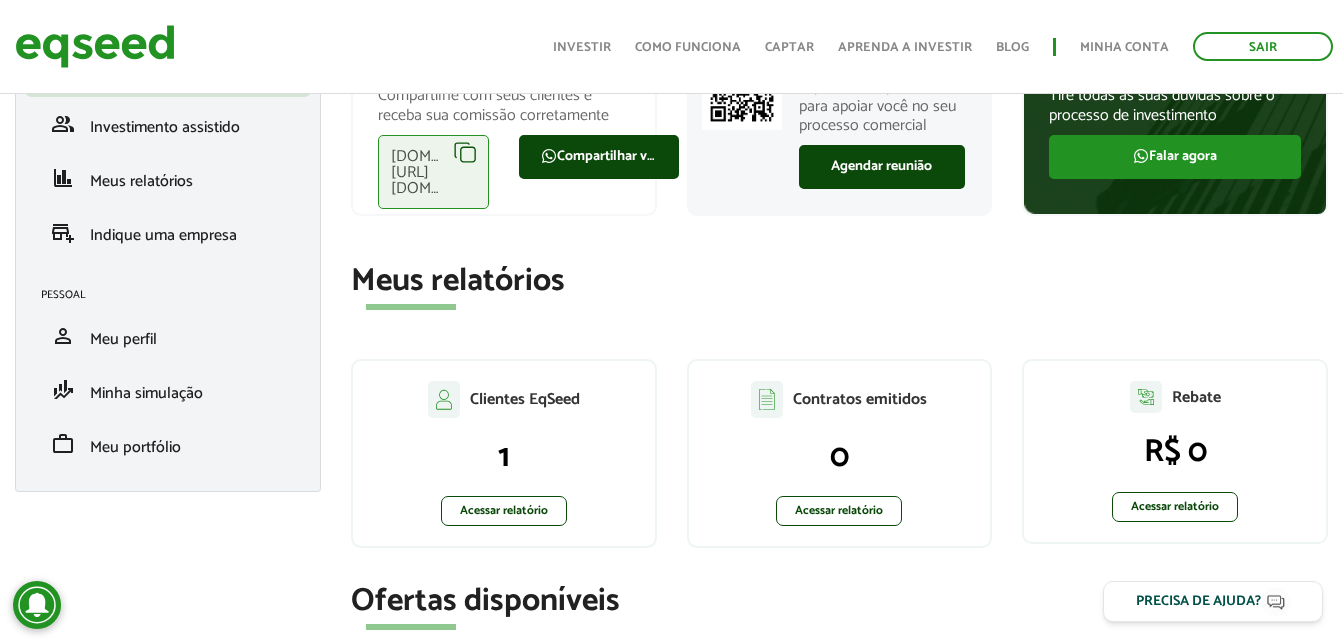 scroll, scrollTop: 0, scrollLeft: 0, axis: both 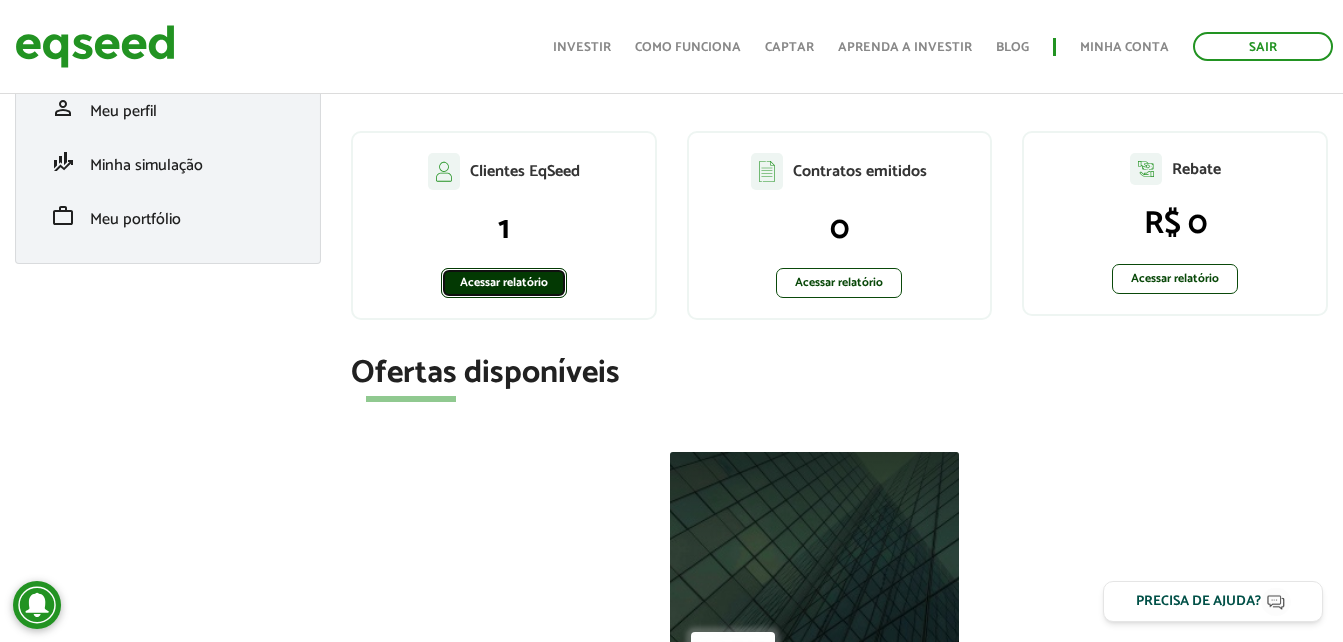 click on "Acessar relatório" at bounding box center [504, 283] 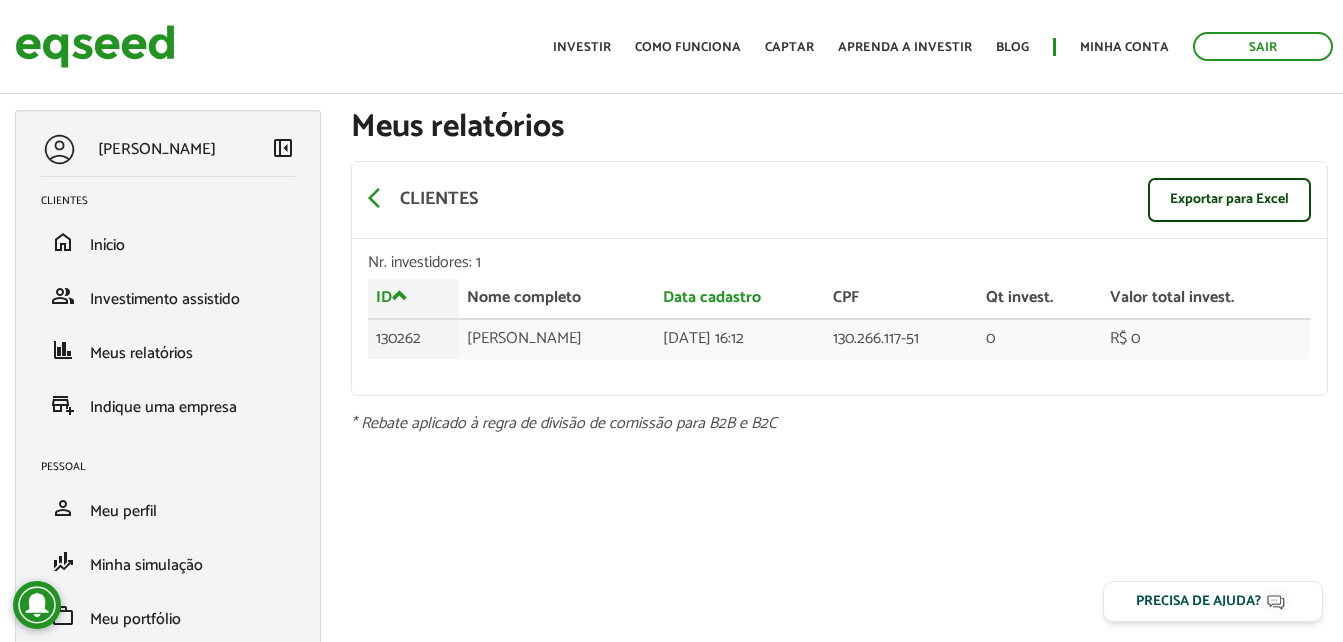 scroll, scrollTop: 0, scrollLeft: 0, axis: both 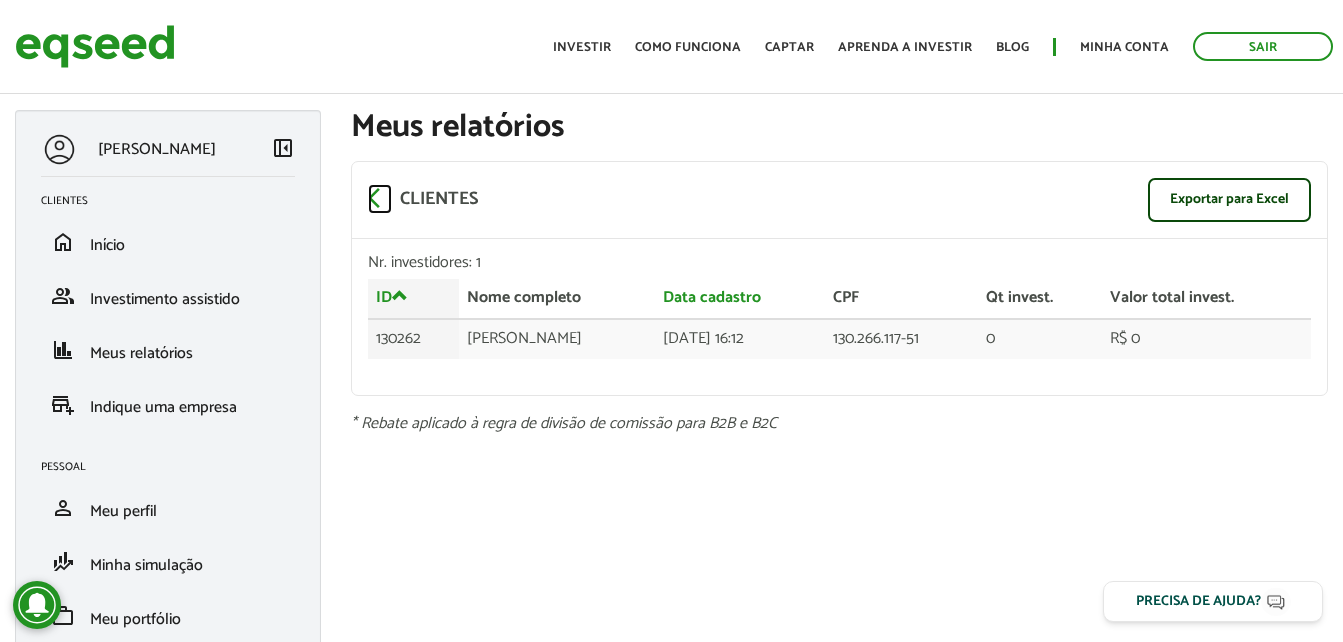 click on "arrow_back_ios" at bounding box center (380, 198) 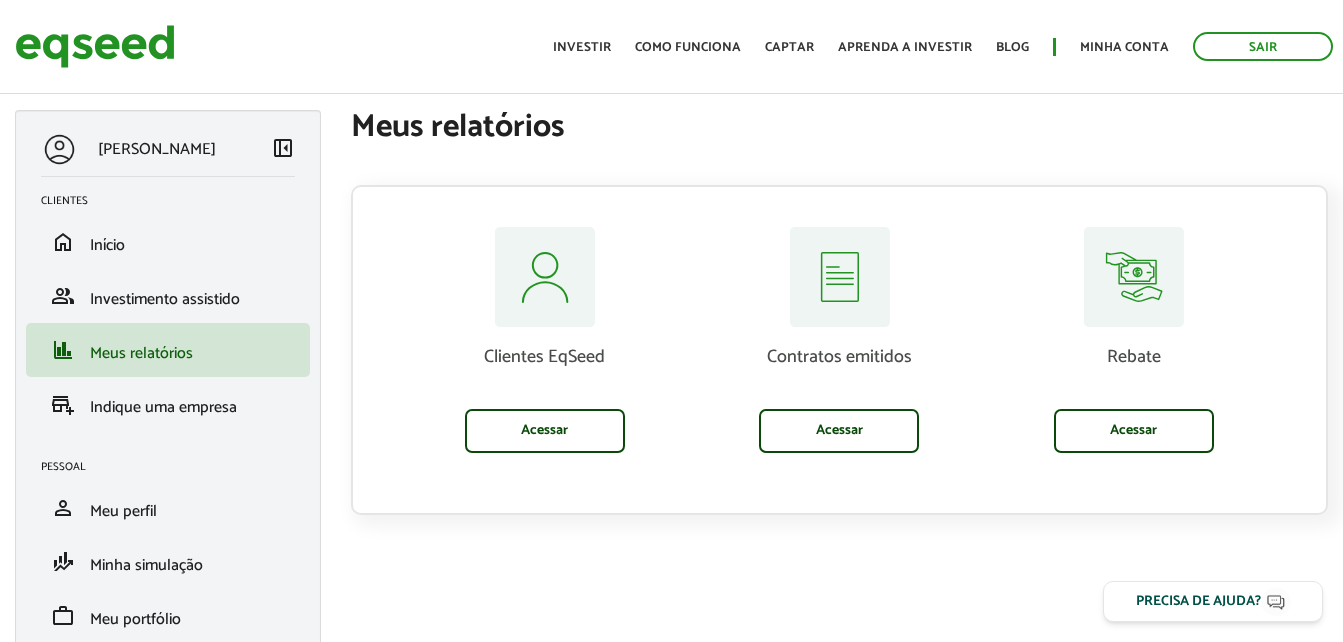 scroll, scrollTop: 0, scrollLeft: 0, axis: both 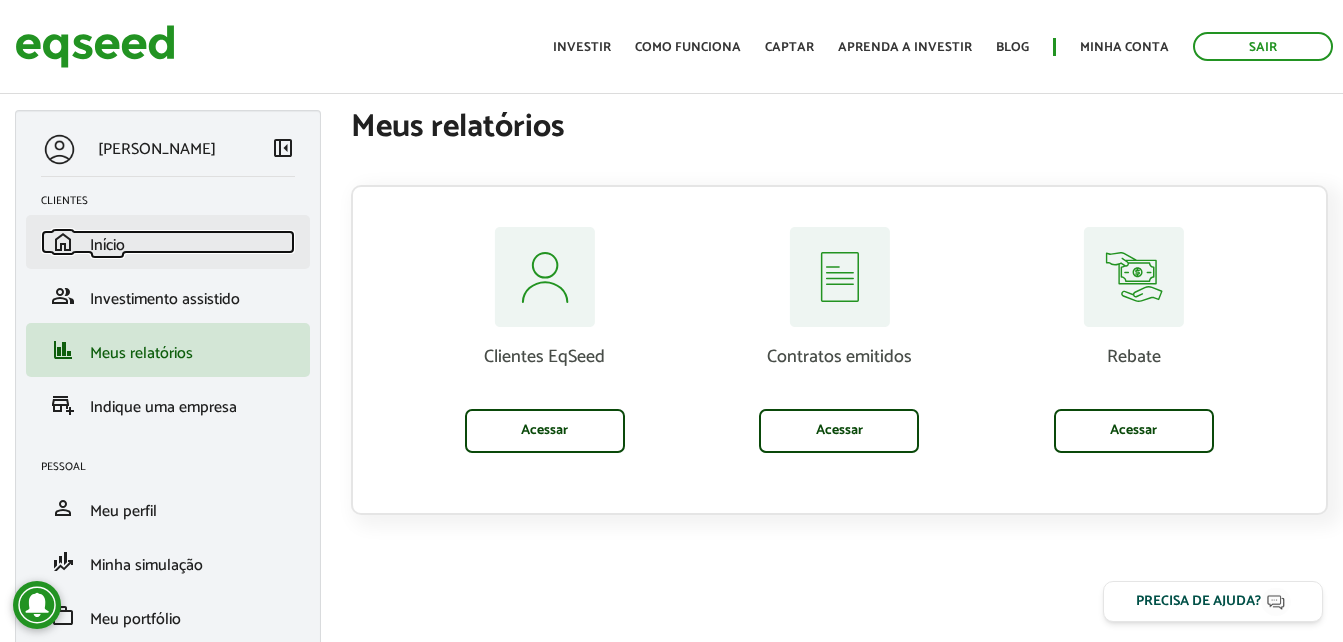 click on "Início" at bounding box center (107, 245) 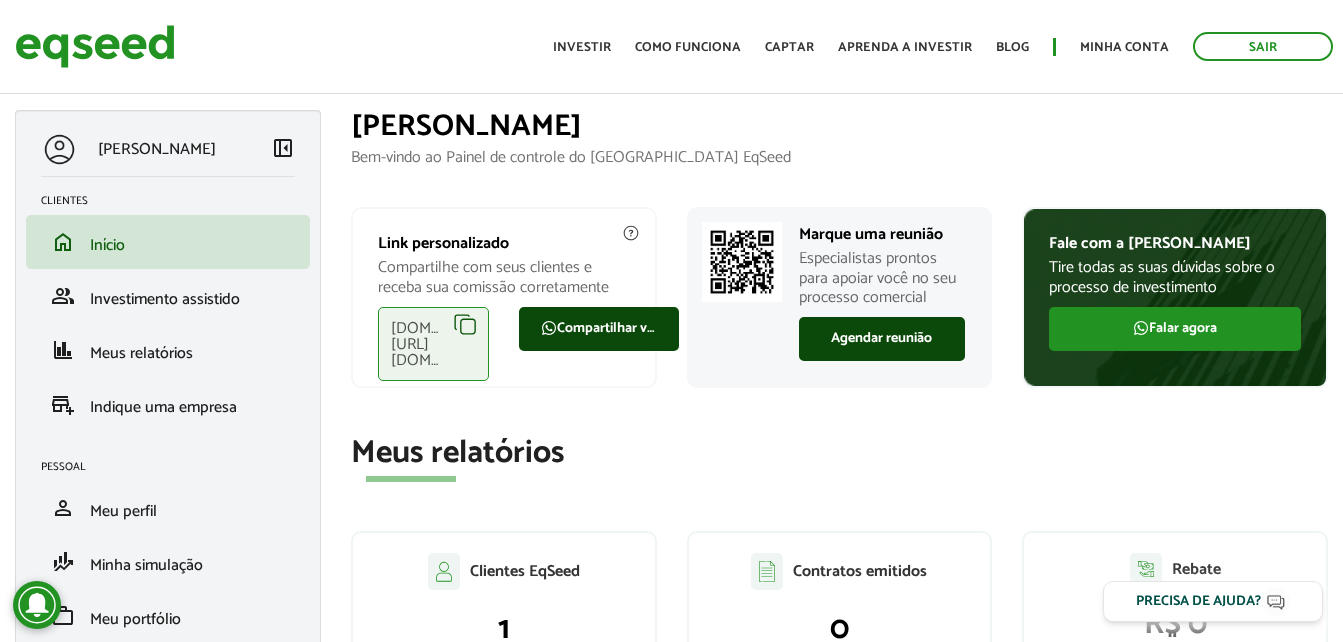 scroll, scrollTop: 0, scrollLeft: 0, axis: both 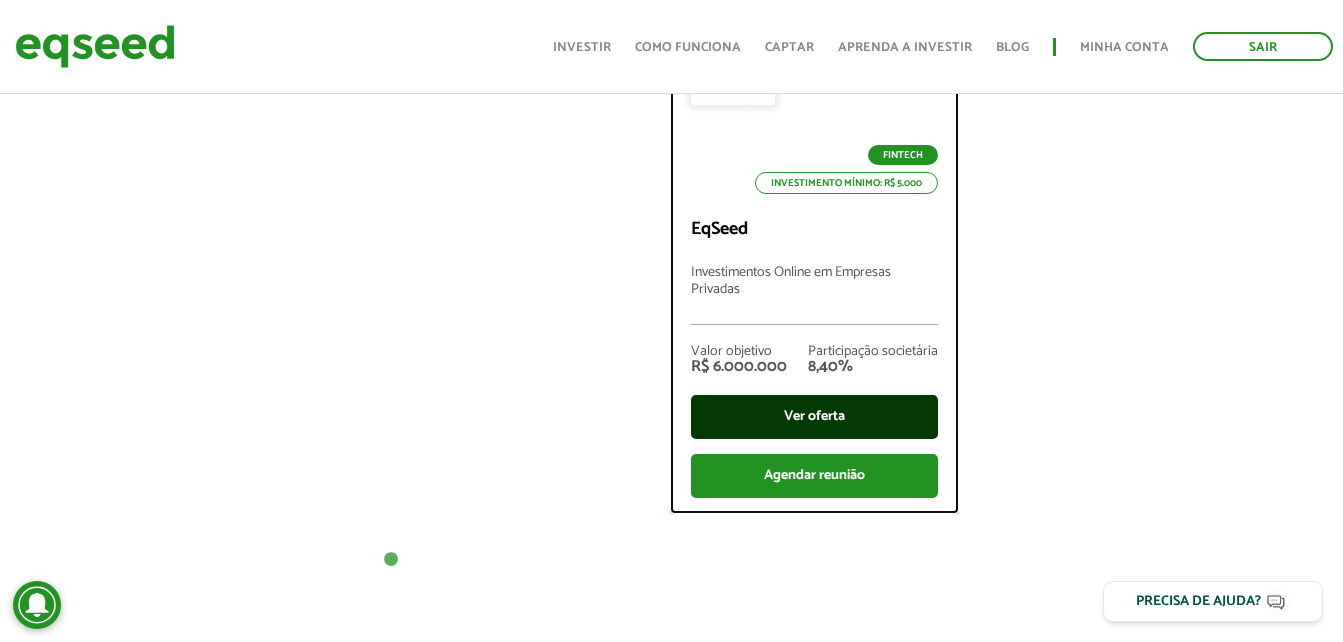 click on "Ver oferta" at bounding box center [814, 417] 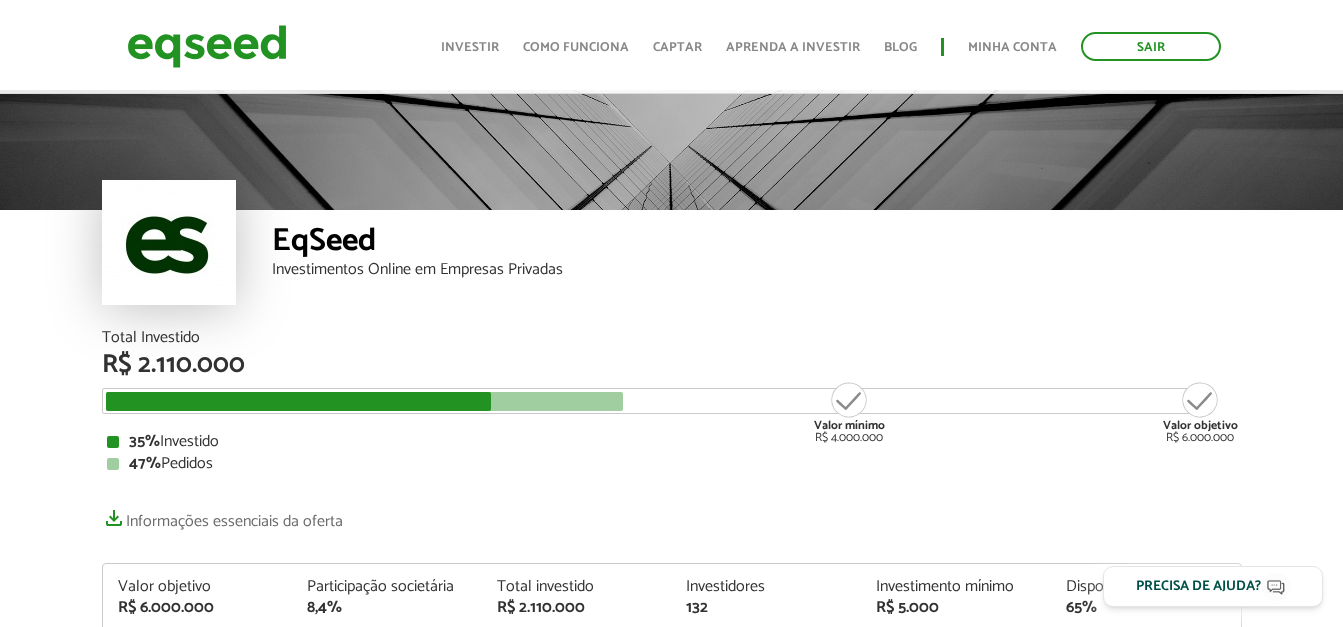 scroll, scrollTop: 200, scrollLeft: 0, axis: vertical 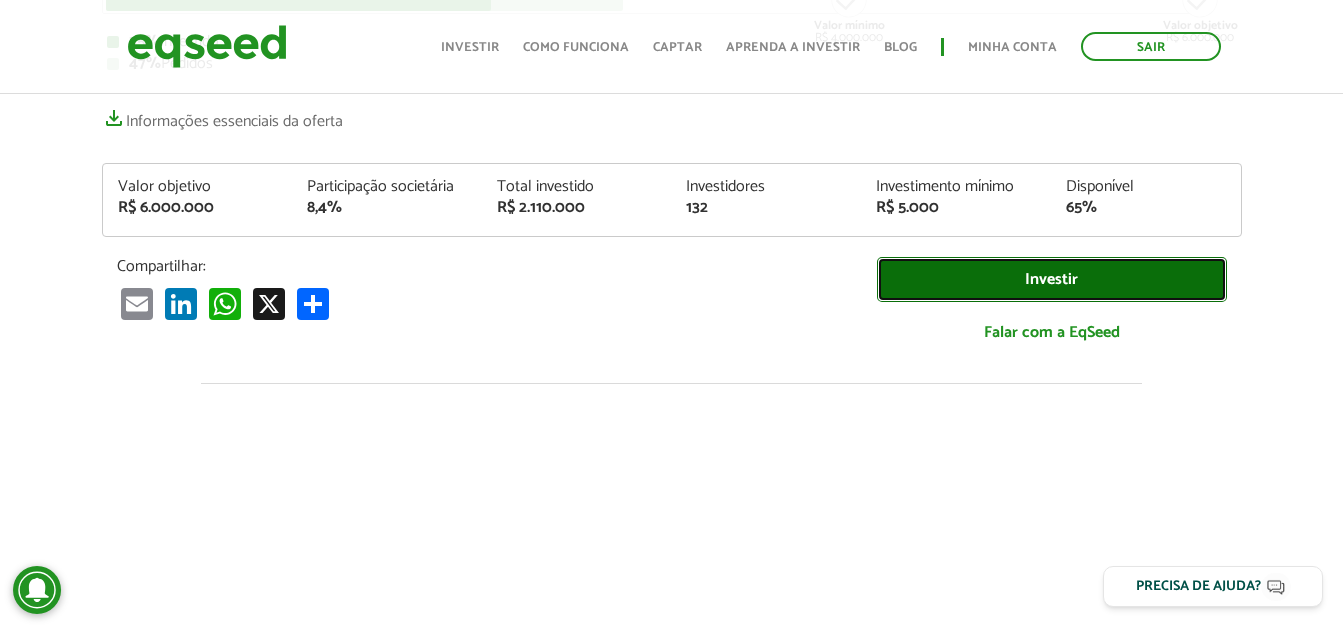 click on "Investir" at bounding box center (1052, 279) 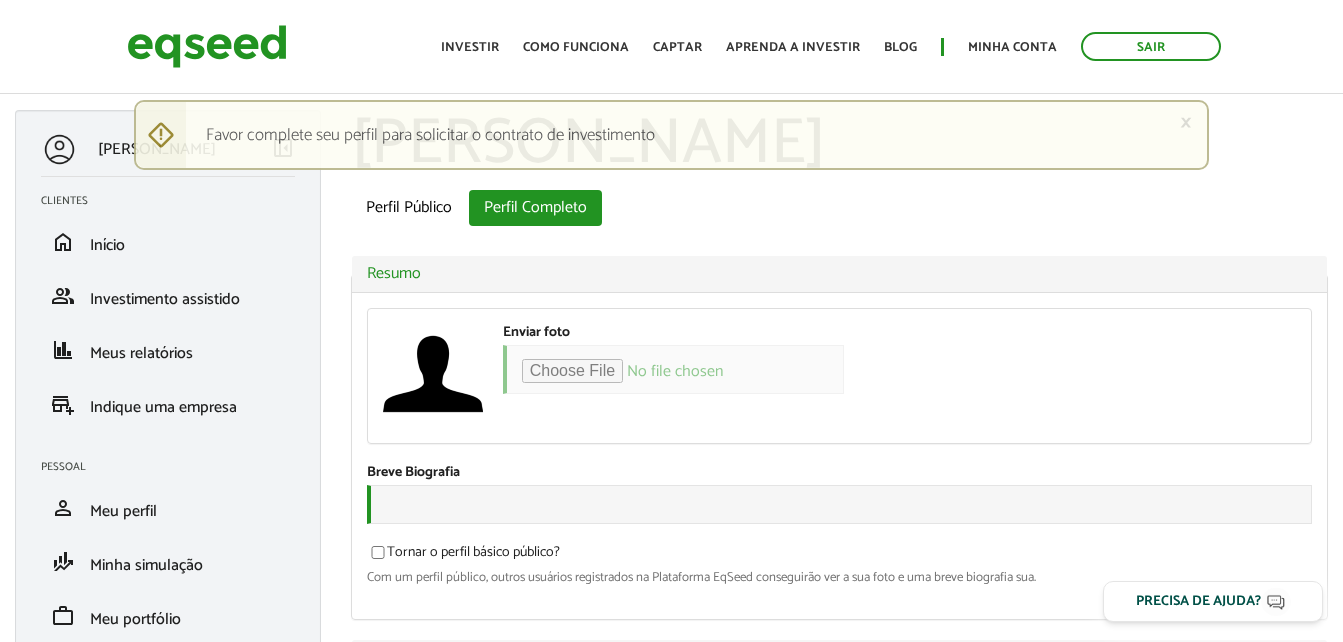 scroll, scrollTop: 0, scrollLeft: 0, axis: both 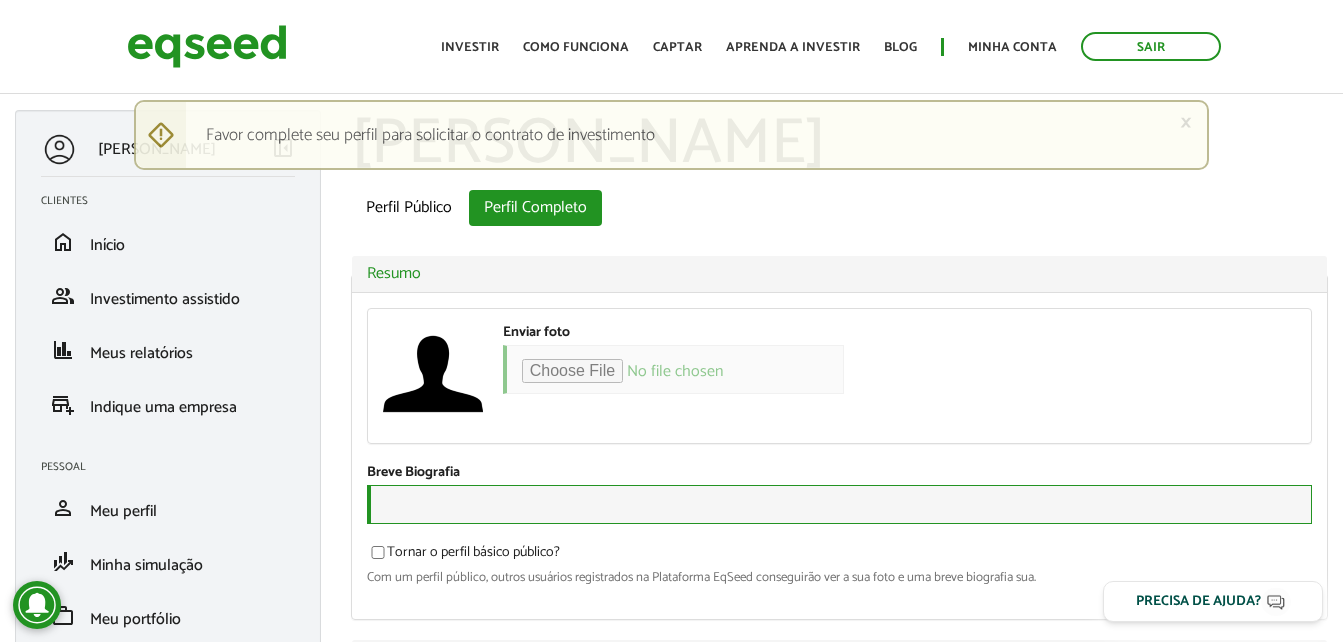 click on "Breve Biografia" at bounding box center [839, 504] 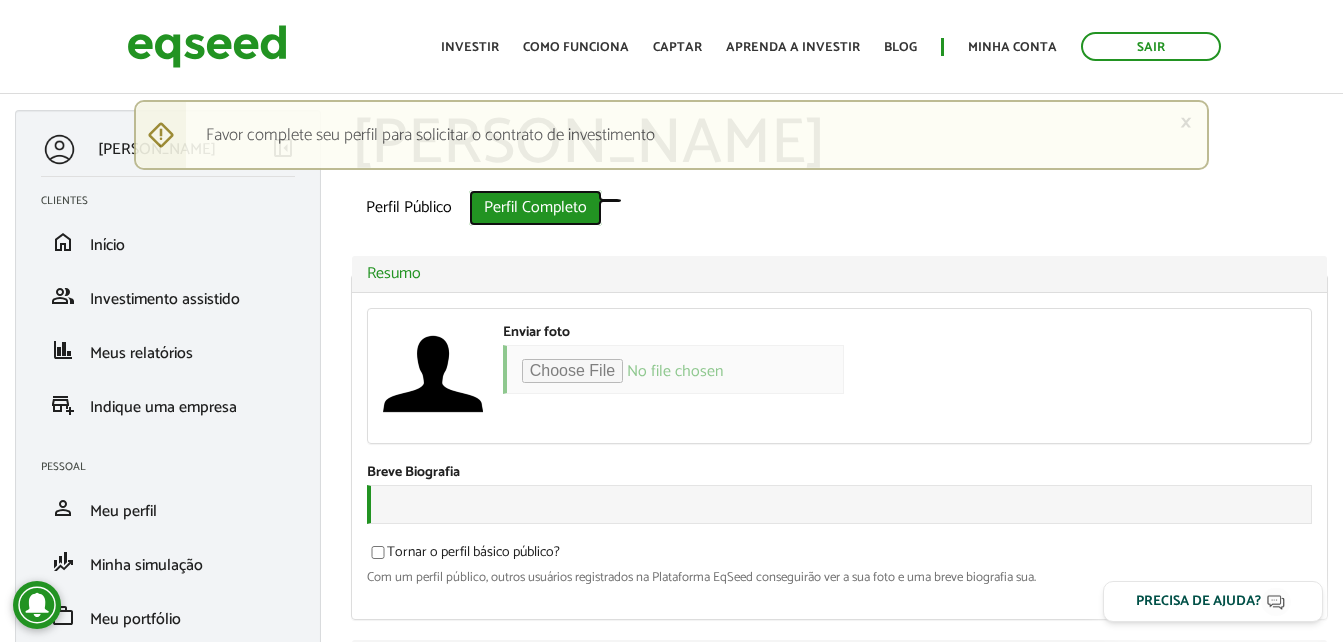 click on "Perfil Completo (aba ativa)" at bounding box center (535, 208) 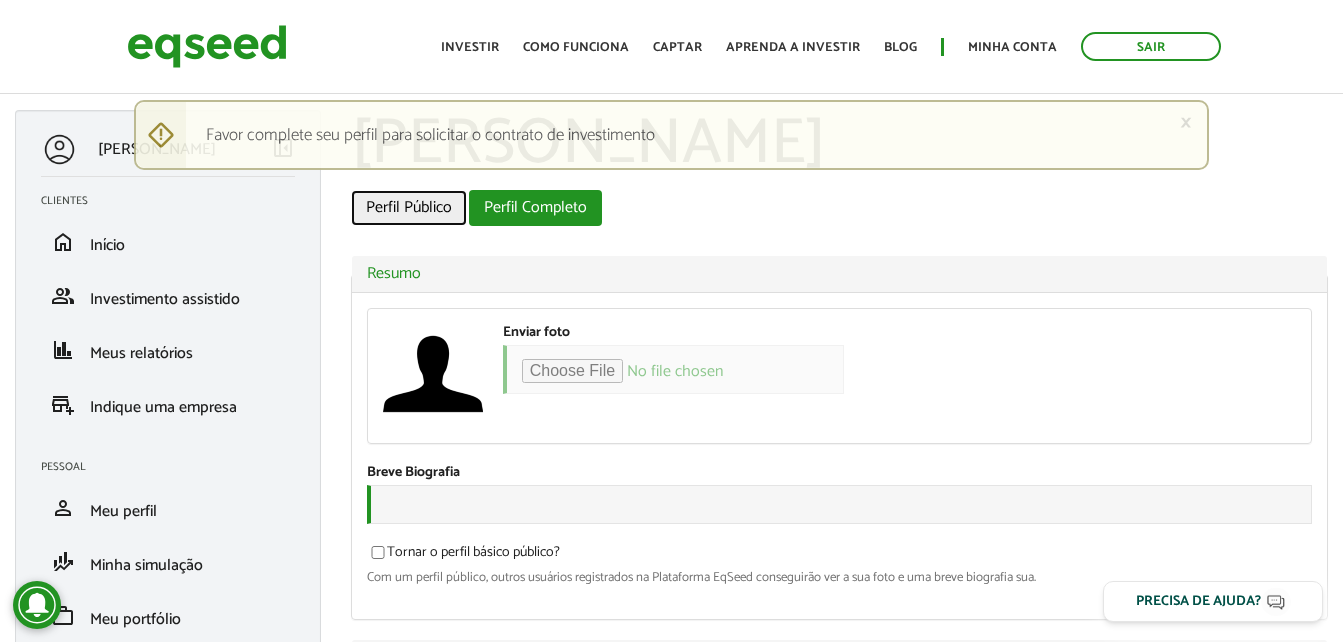 click on "Perfil Público" at bounding box center (409, 208) 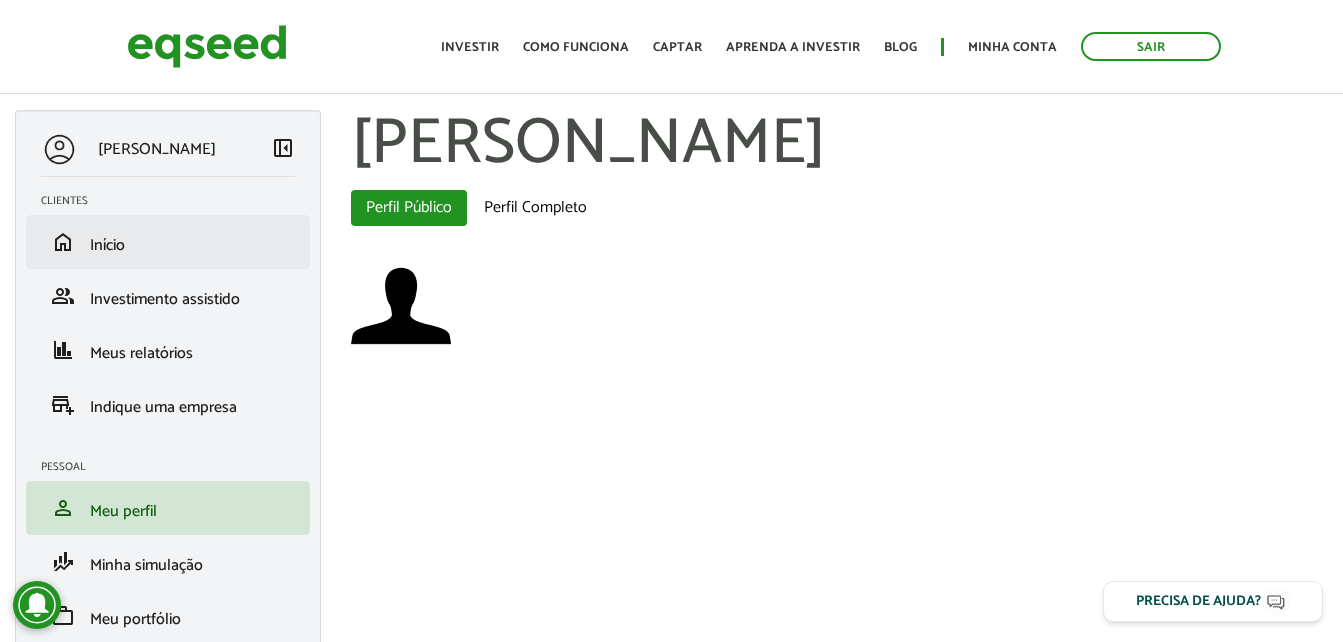 scroll, scrollTop: 0, scrollLeft: 0, axis: both 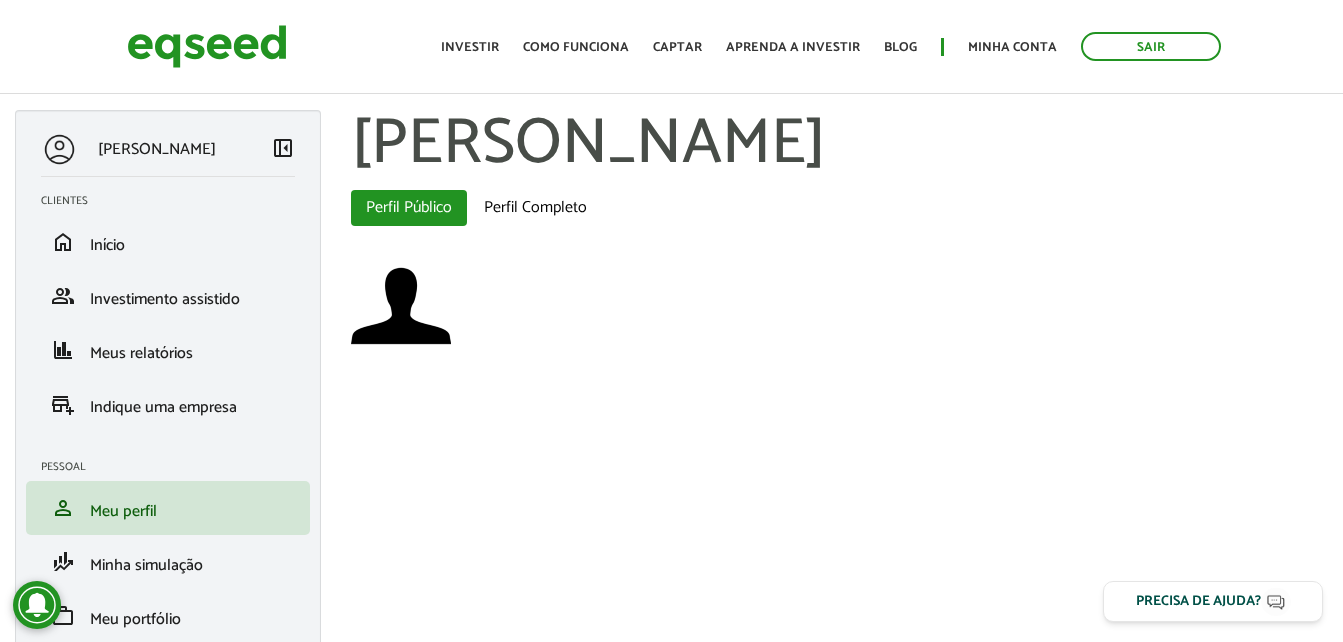 click on "[PERSON_NAME]" at bounding box center [157, 149] 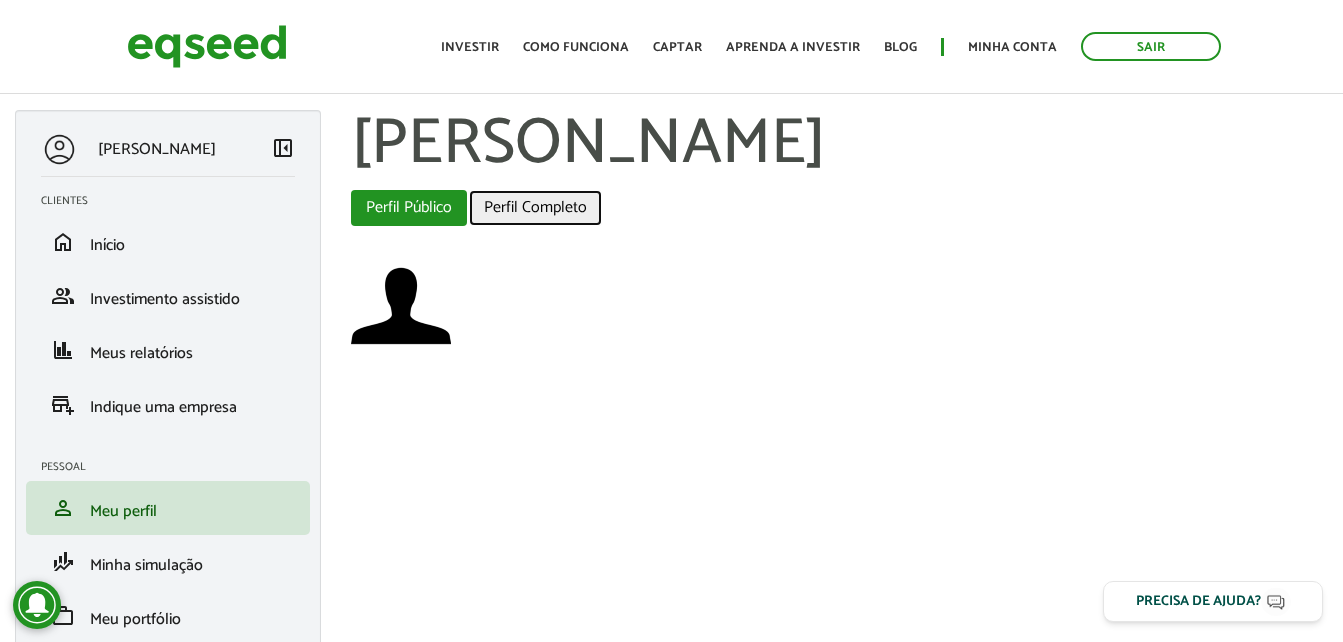 click on "Perfil Completo" at bounding box center (535, 208) 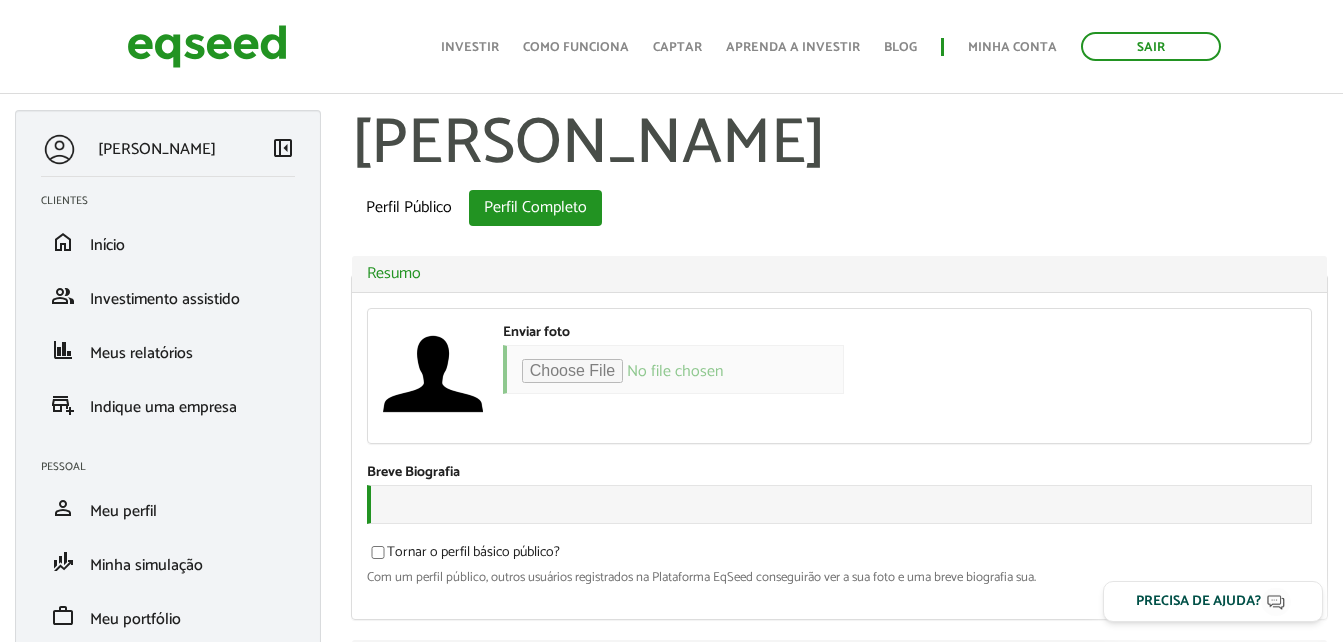 scroll, scrollTop: 400, scrollLeft: 0, axis: vertical 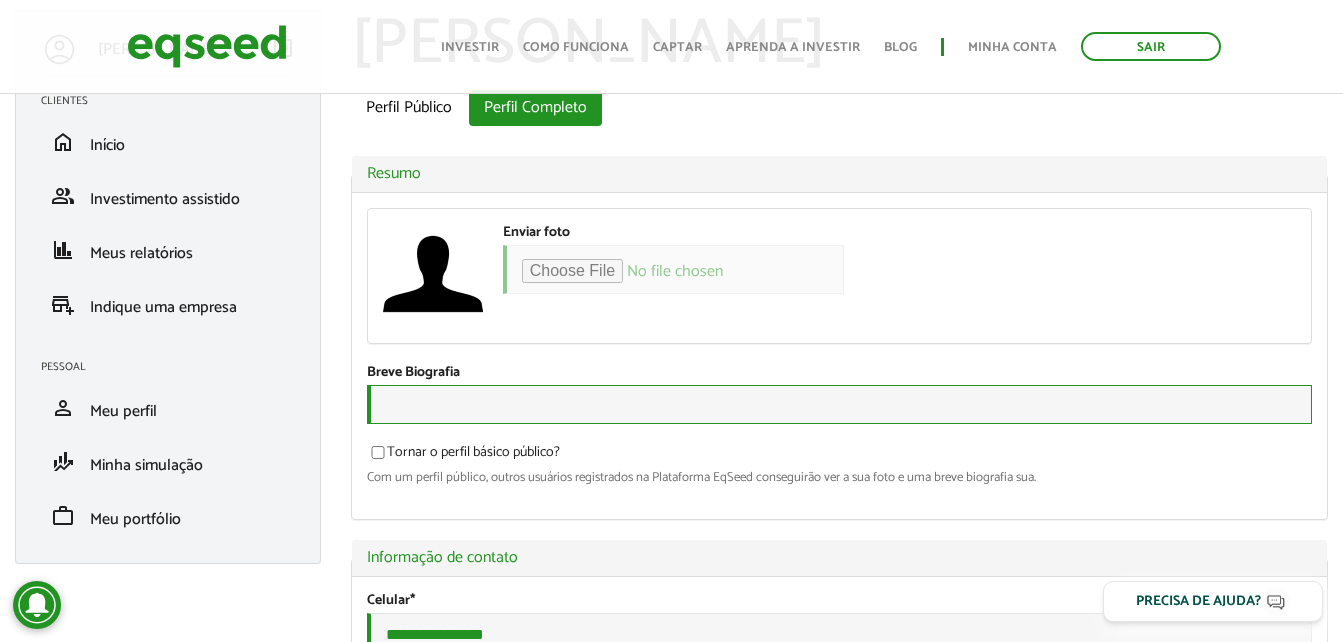 click on "Breve Biografia" at bounding box center (839, 404) 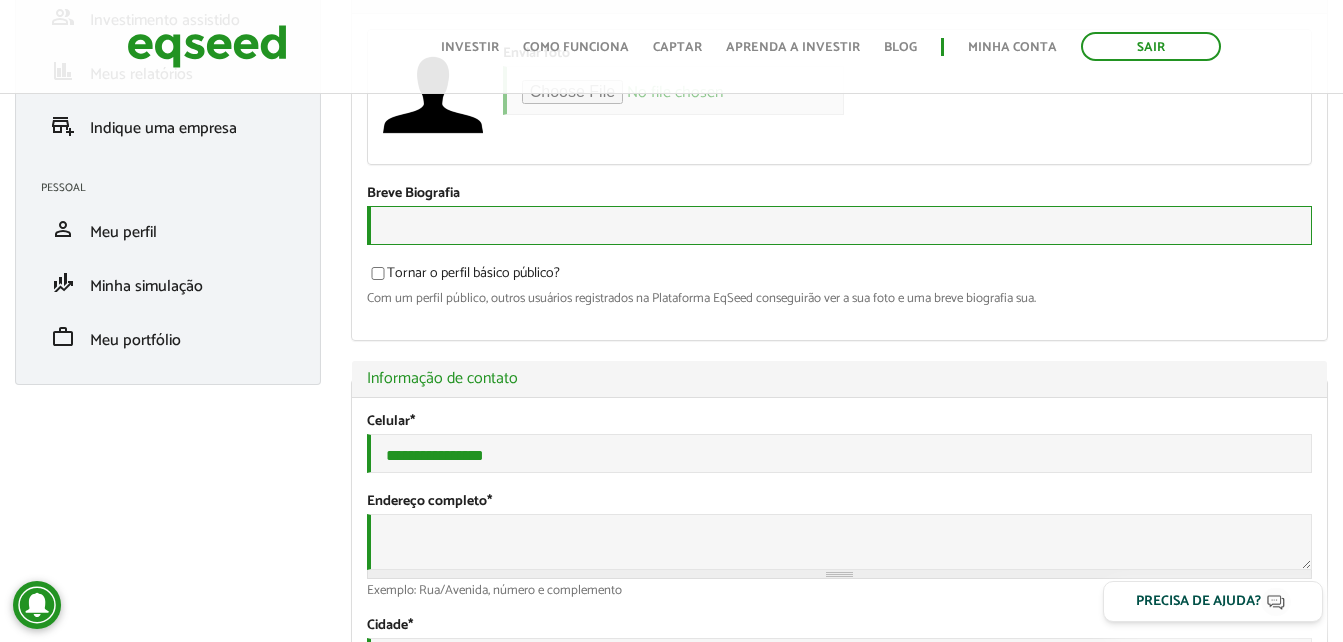 scroll, scrollTop: 200, scrollLeft: 0, axis: vertical 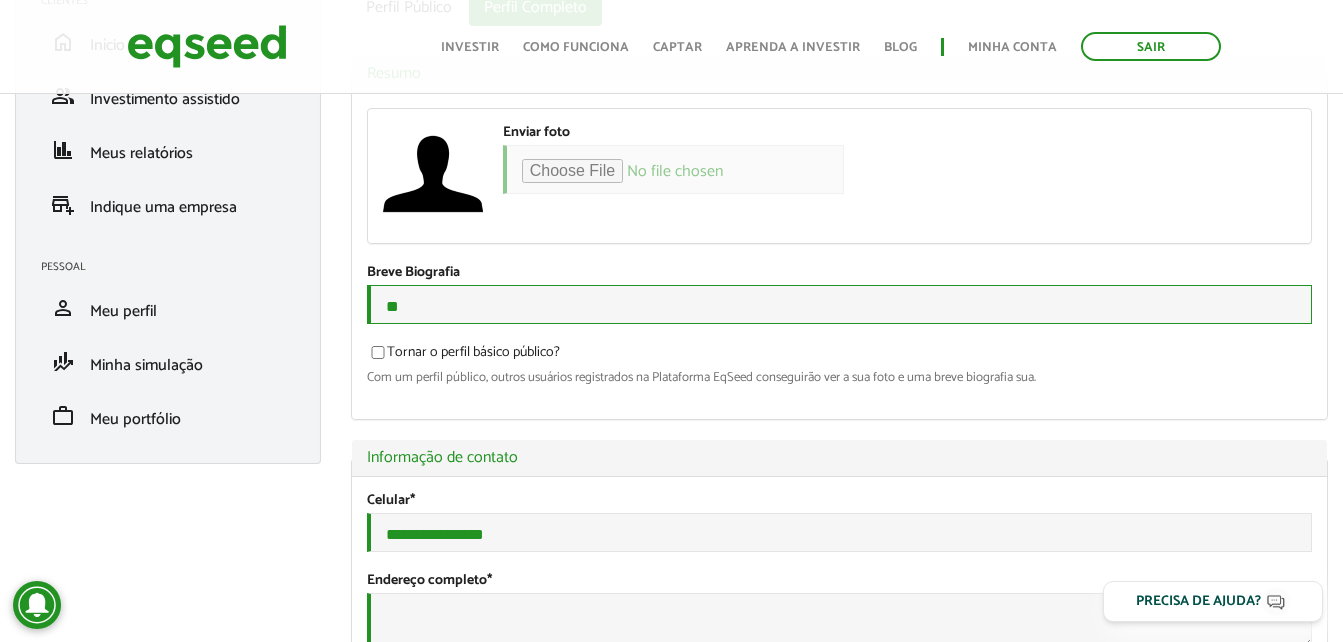 type on "*" 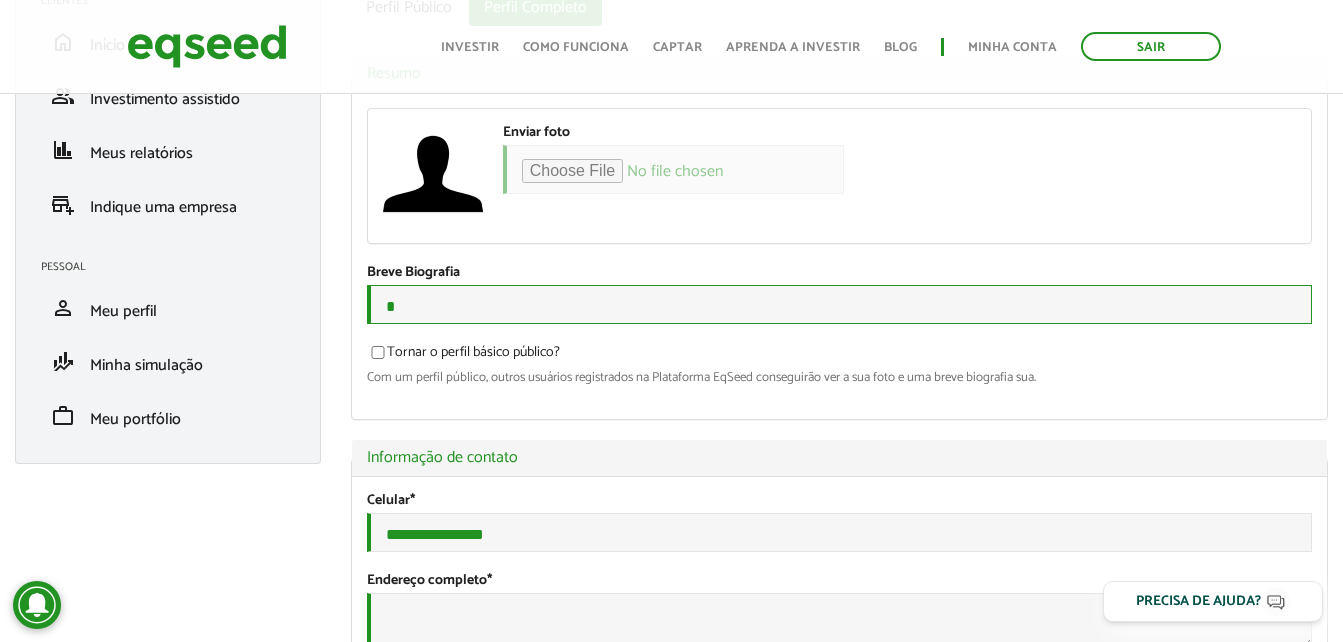 type 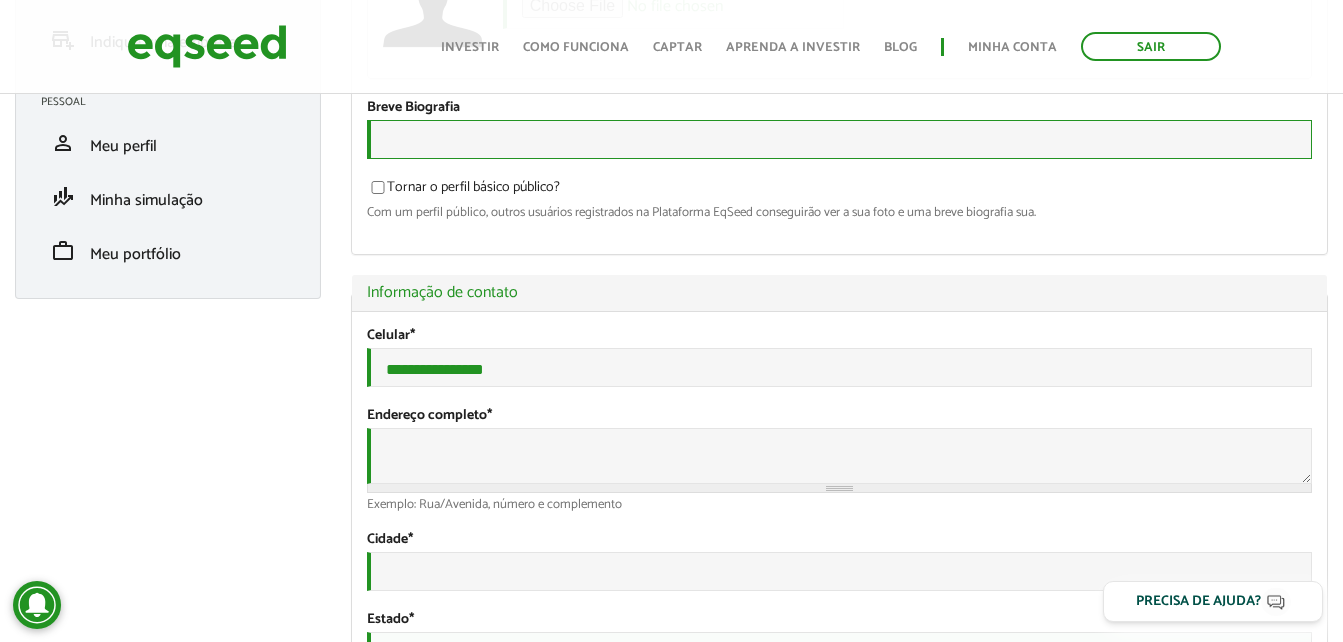scroll, scrollTop: 400, scrollLeft: 0, axis: vertical 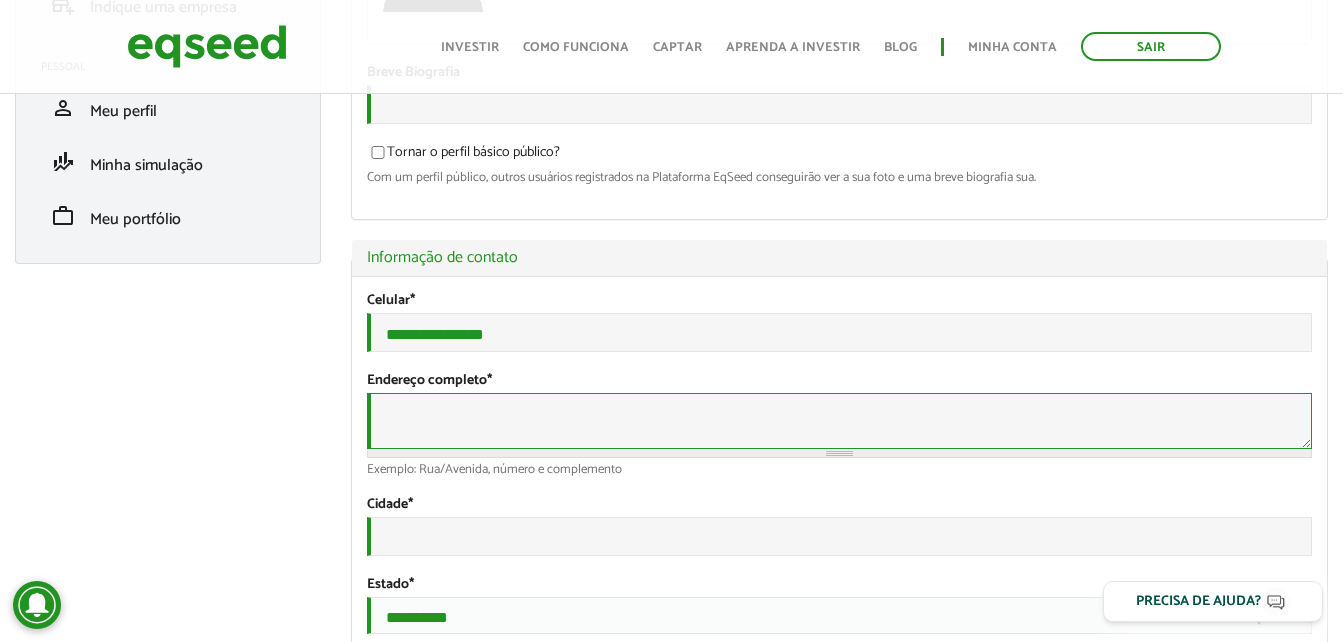 click on "Endereço completo  *" at bounding box center (839, 421) 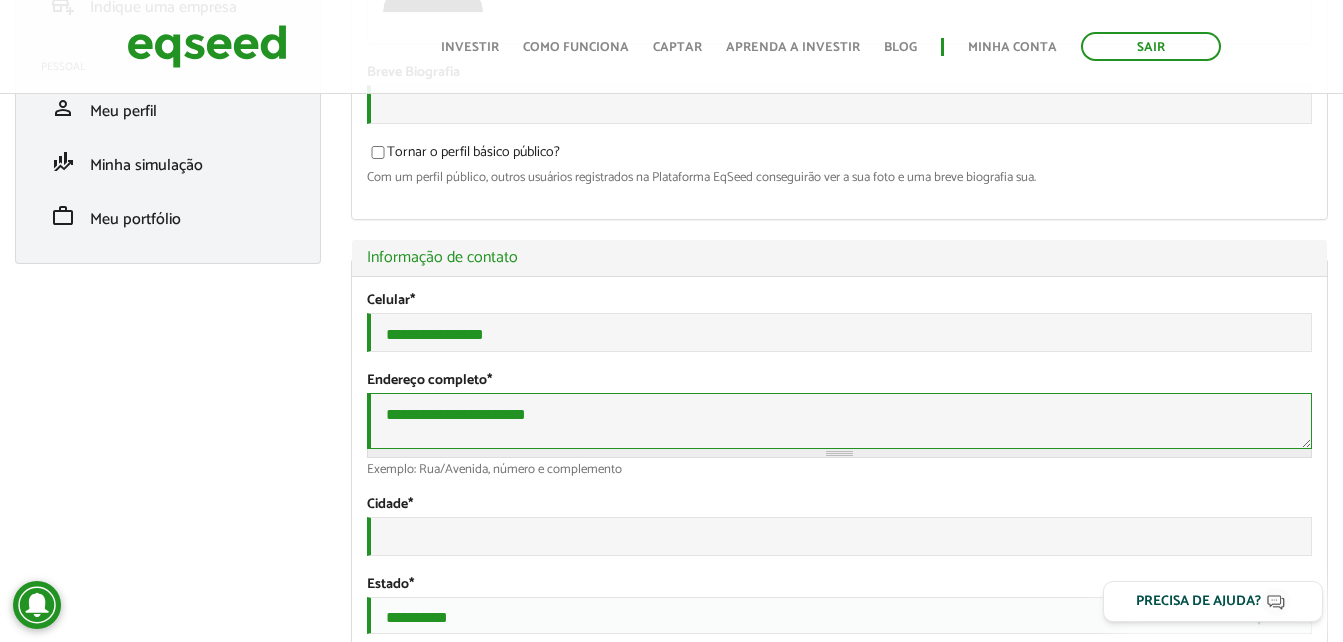 type on "**********" 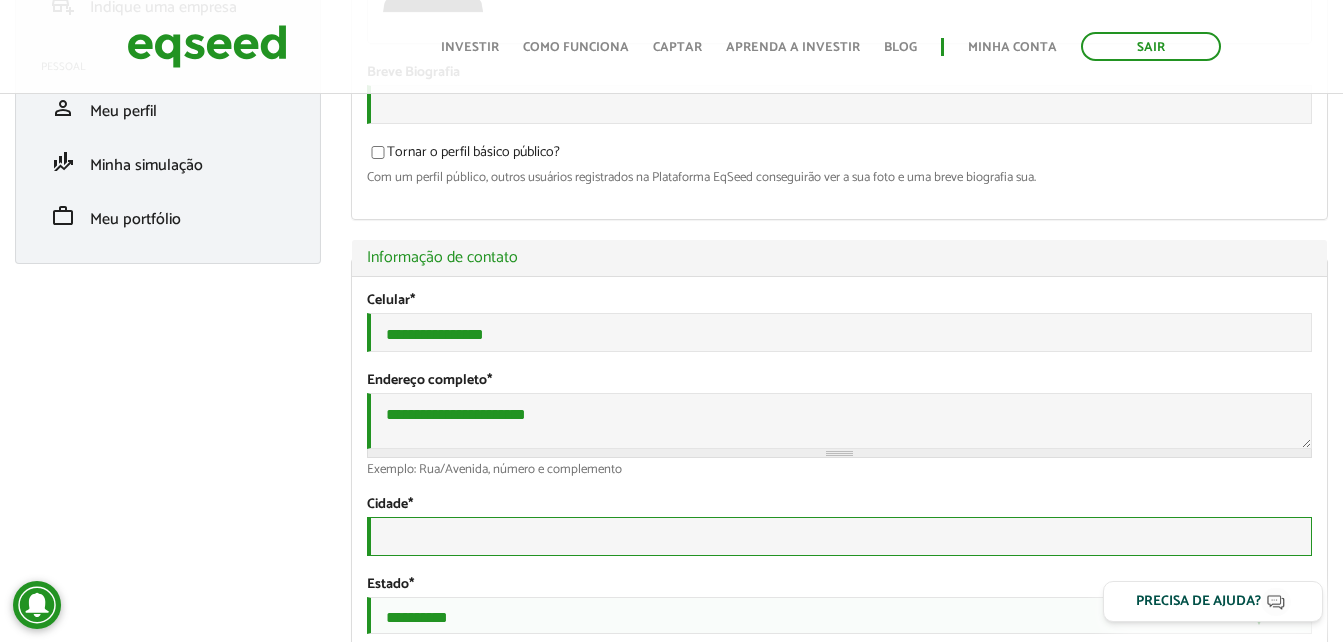 click on "Cidade  *" at bounding box center (839, 536) 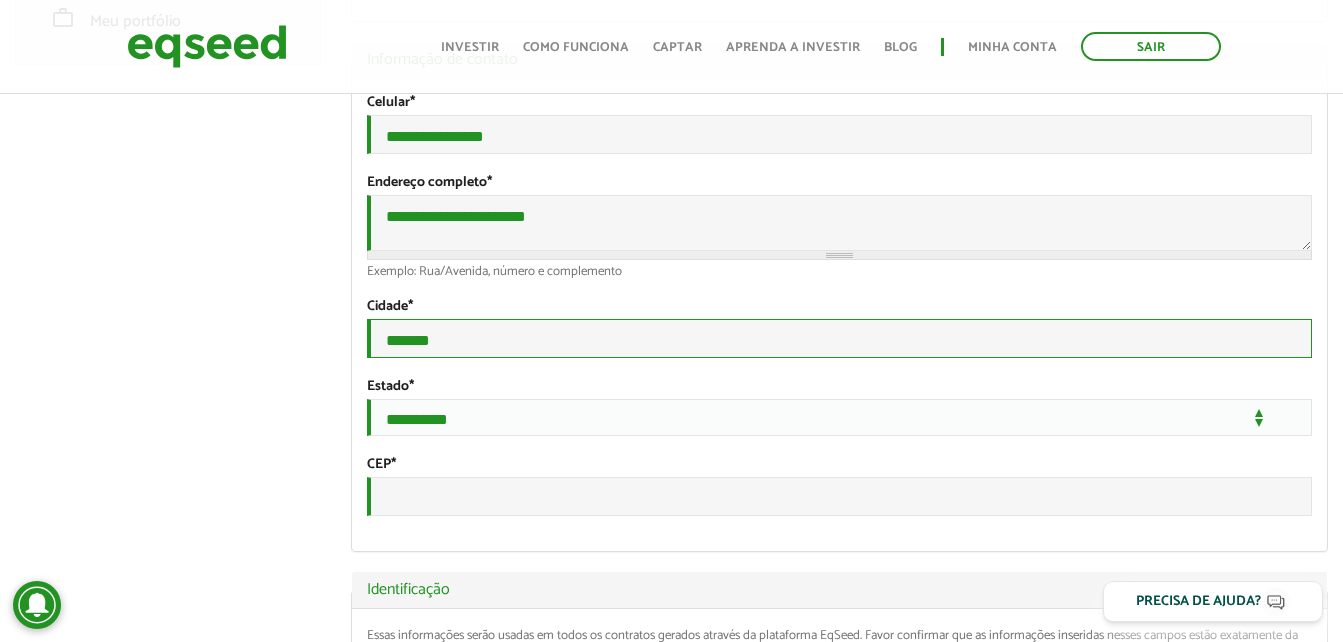 scroll, scrollTop: 600, scrollLeft: 0, axis: vertical 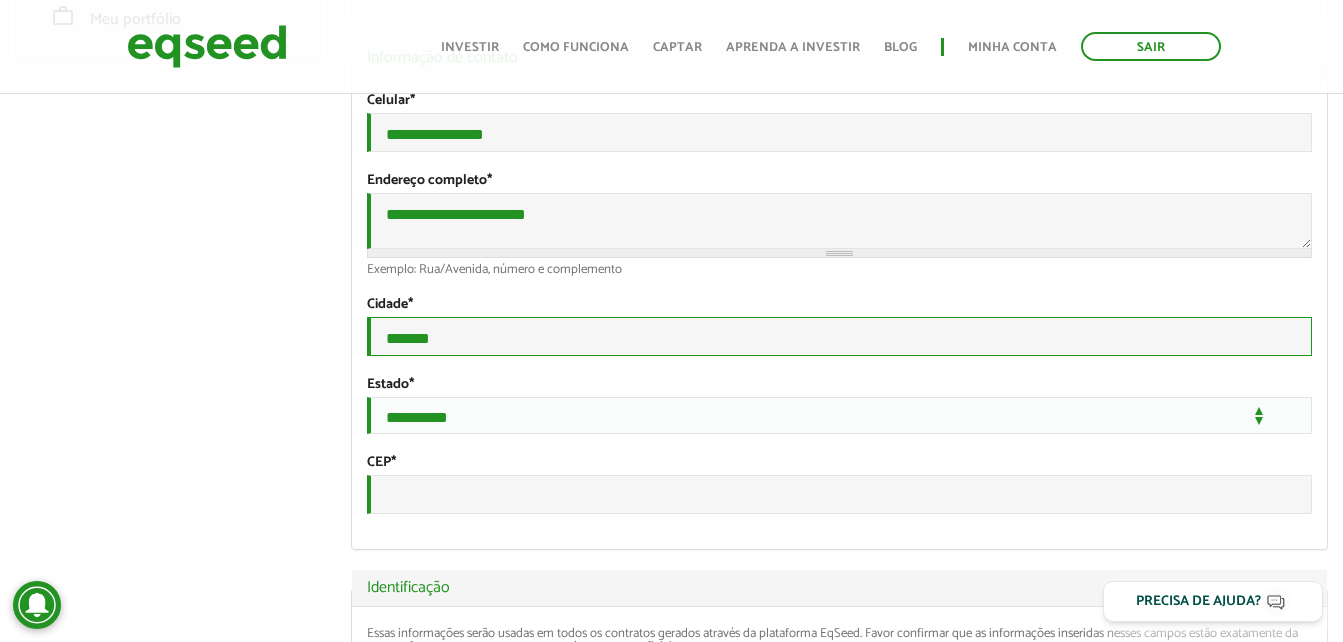 type on "*******" 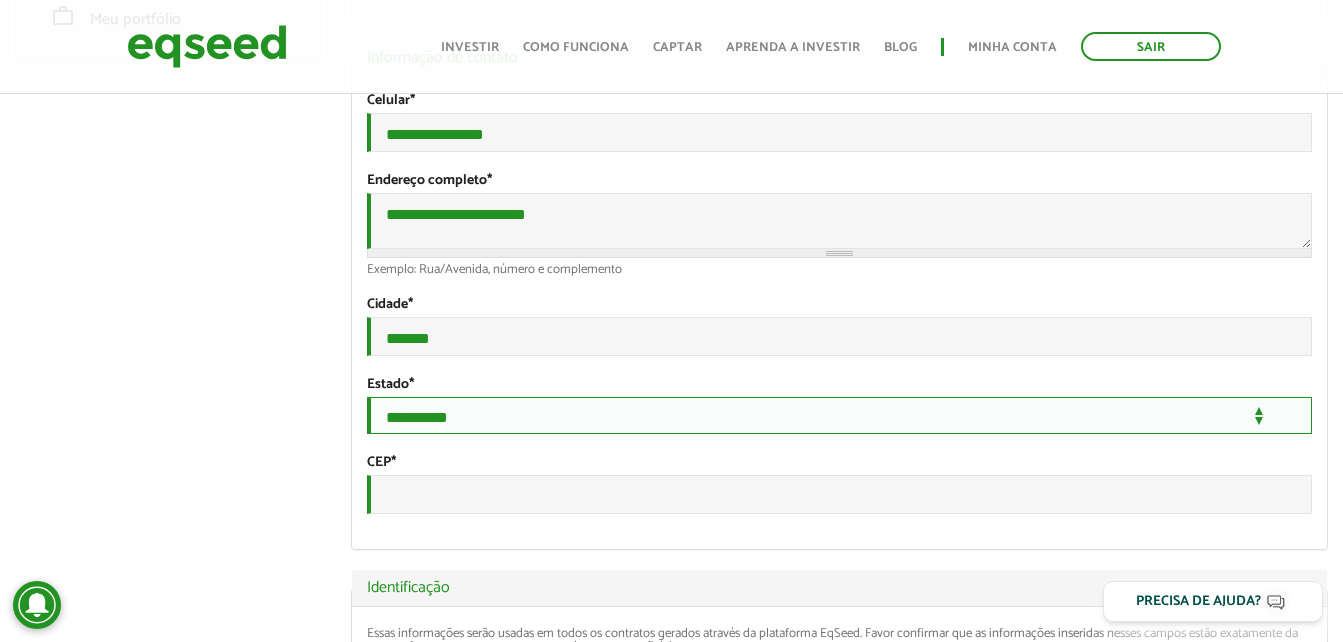 click on "**********" at bounding box center (839, 415) 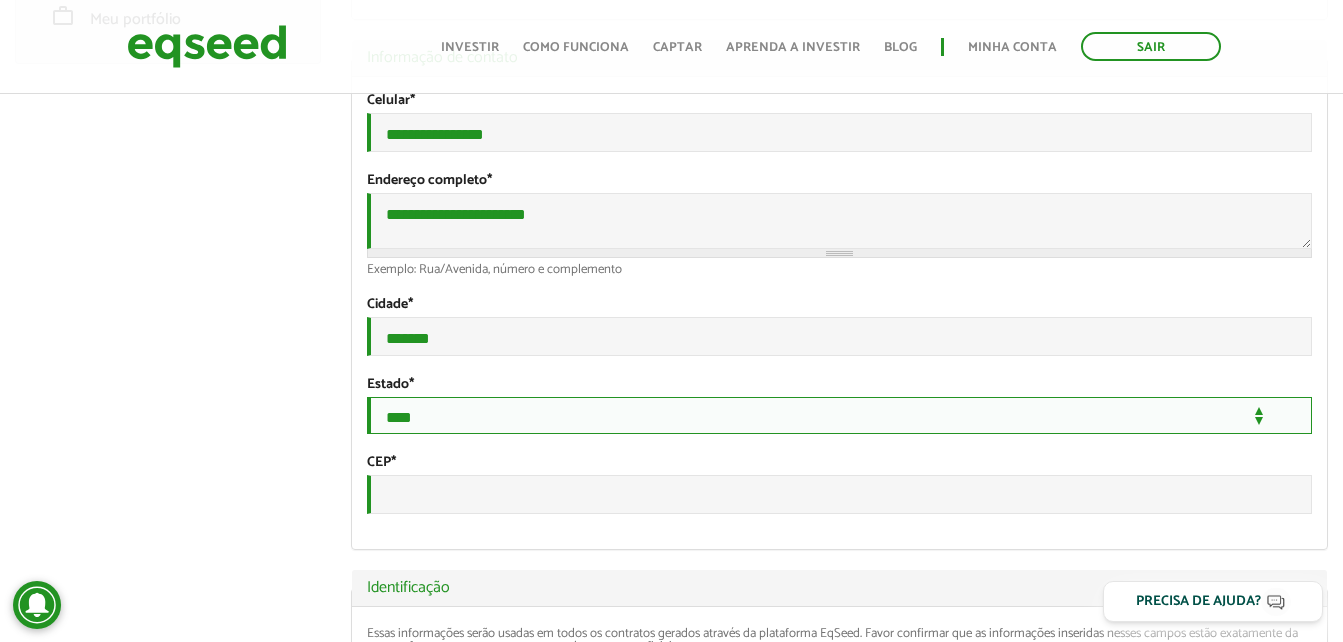 click on "**********" at bounding box center [839, 415] 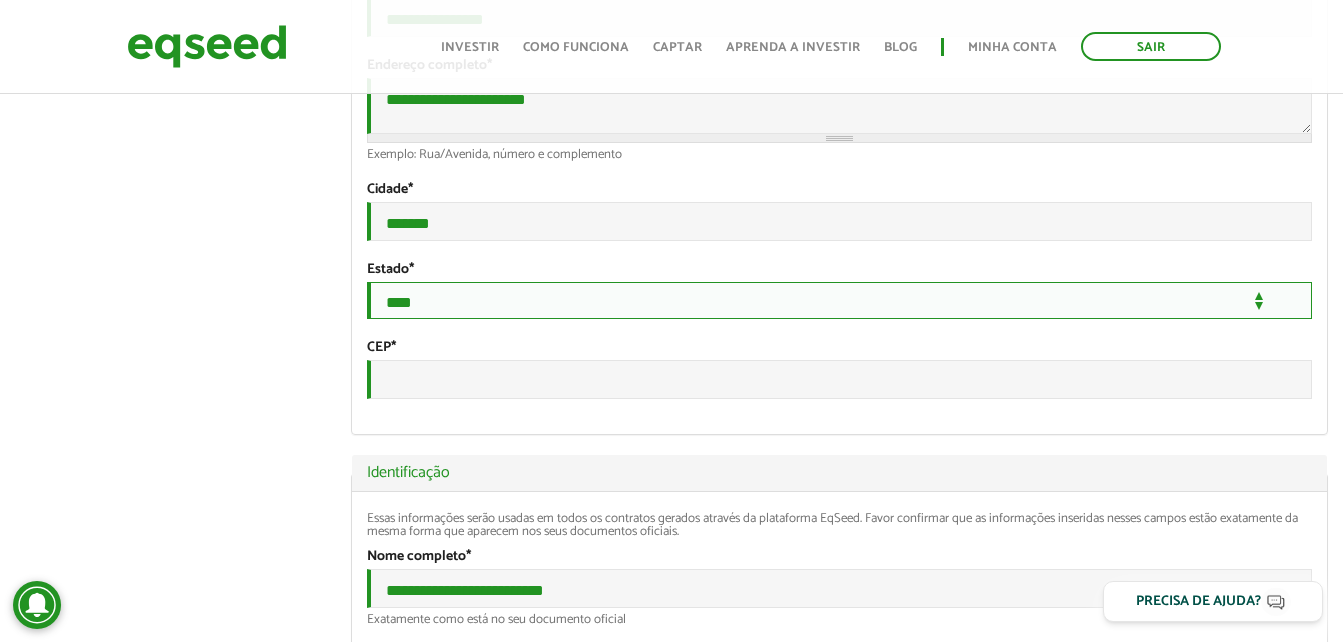 scroll, scrollTop: 900, scrollLeft: 0, axis: vertical 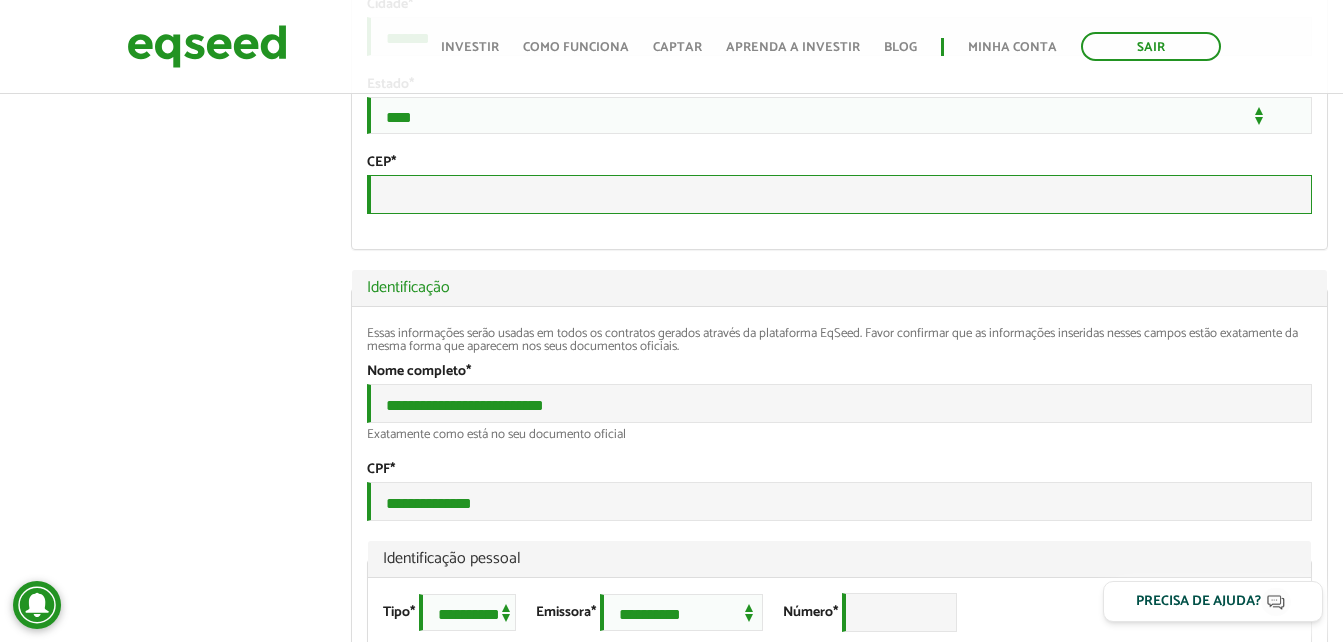 click on "CEP  *" at bounding box center (839, 194) 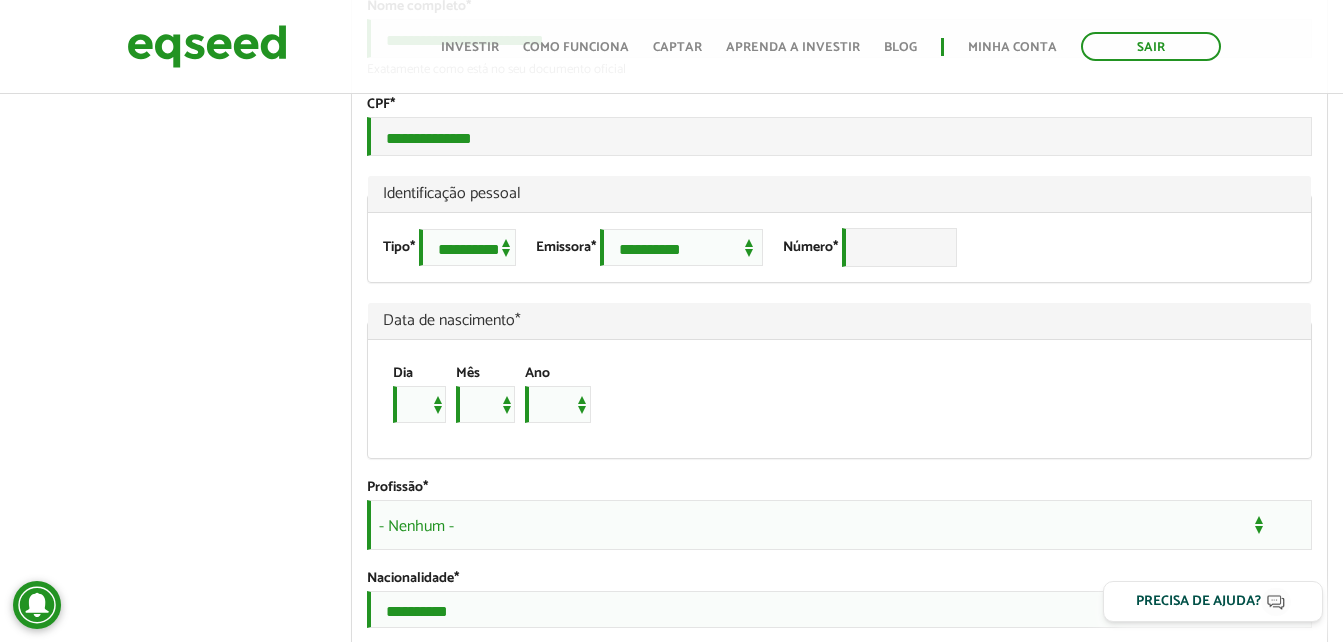scroll, scrollTop: 1300, scrollLeft: 0, axis: vertical 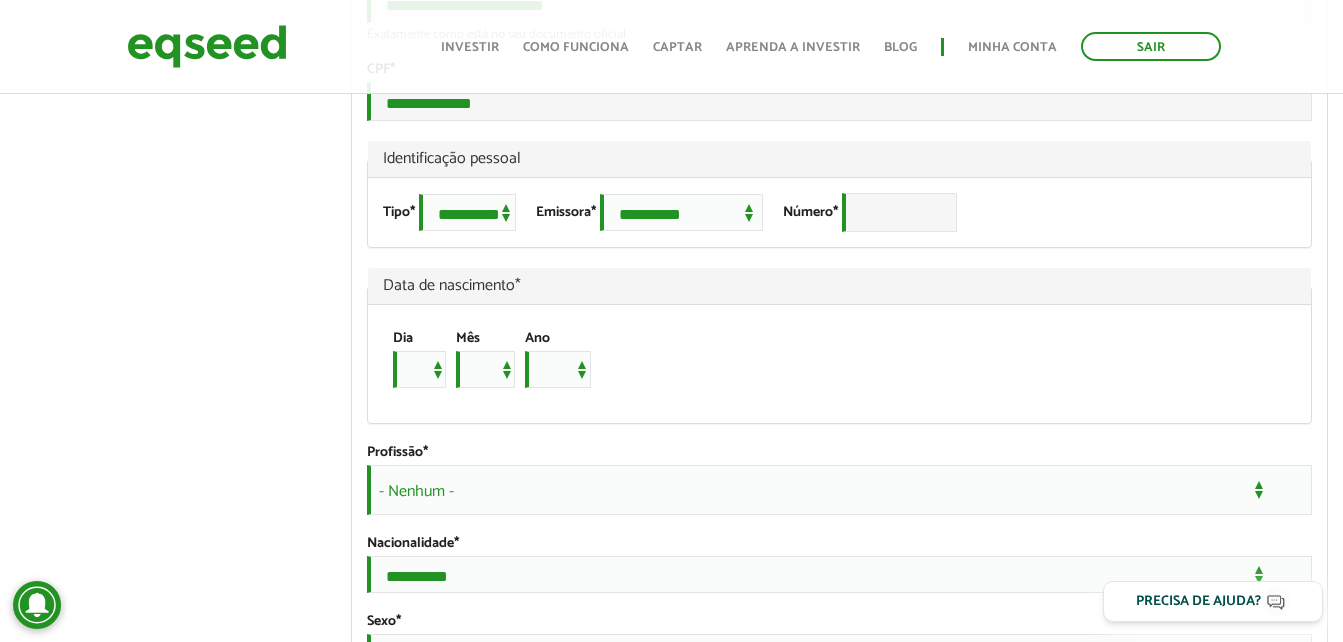 type on "*********" 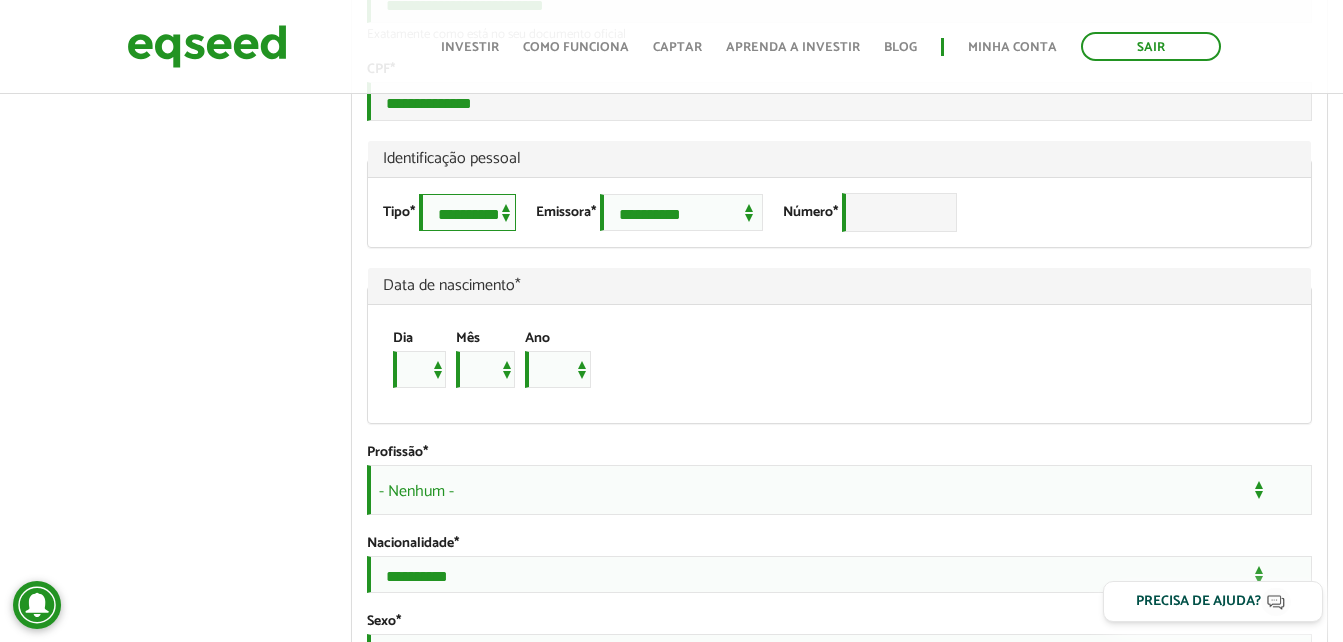 click on "**********" at bounding box center (467, 212) 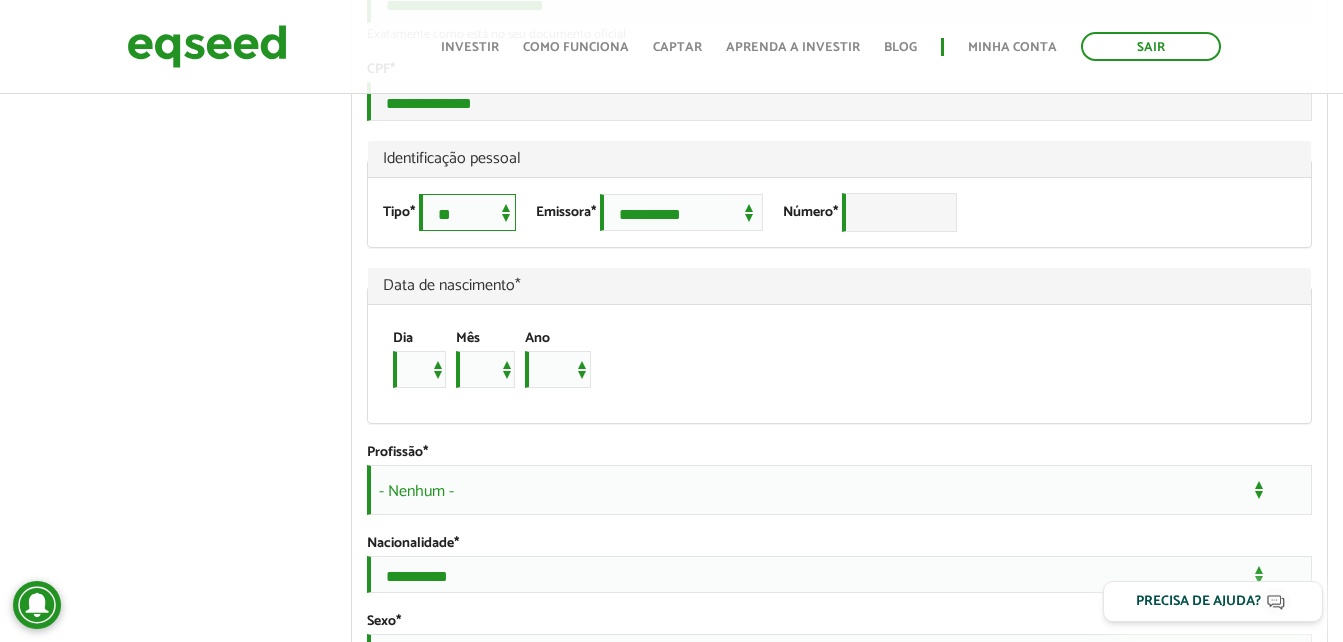 click on "**********" at bounding box center [467, 212] 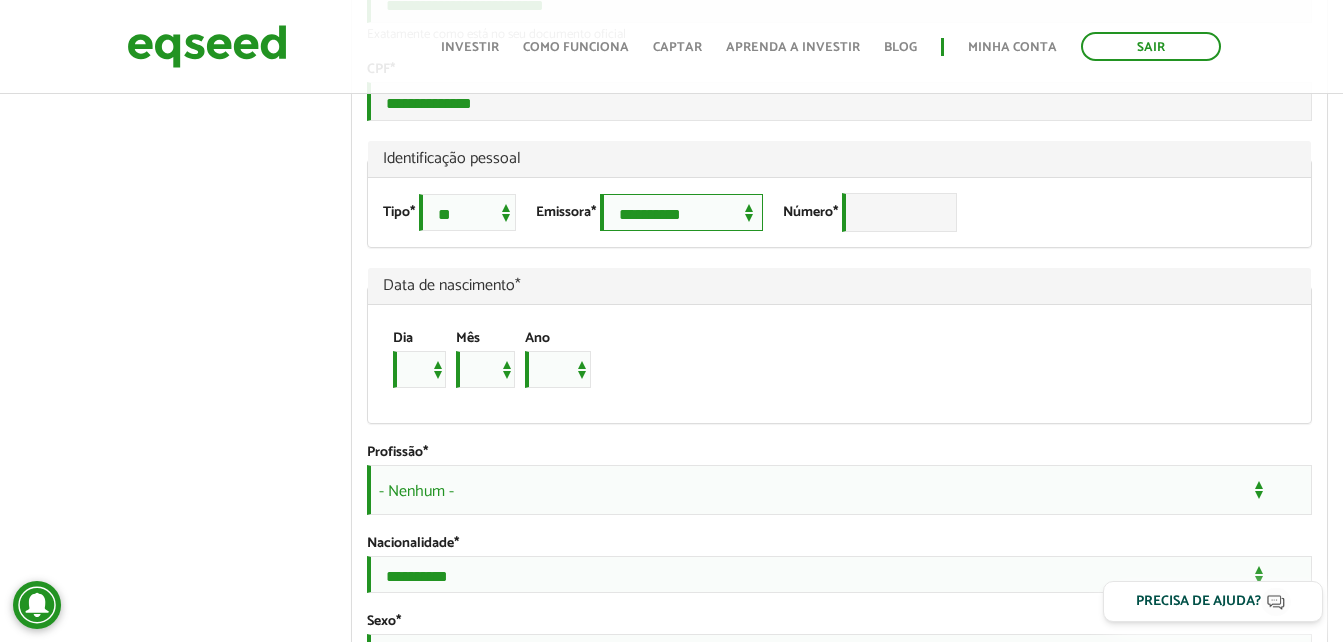 click on "**********" at bounding box center [681, 212] 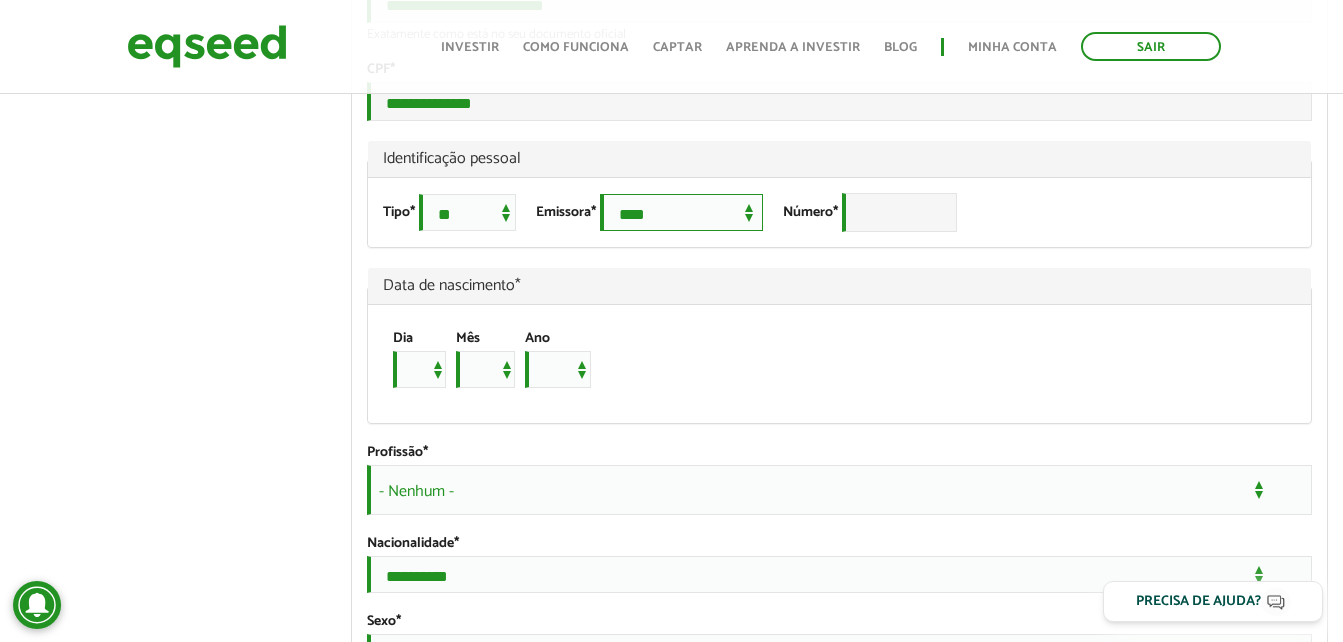 click on "**********" at bounding box center [681, 212] 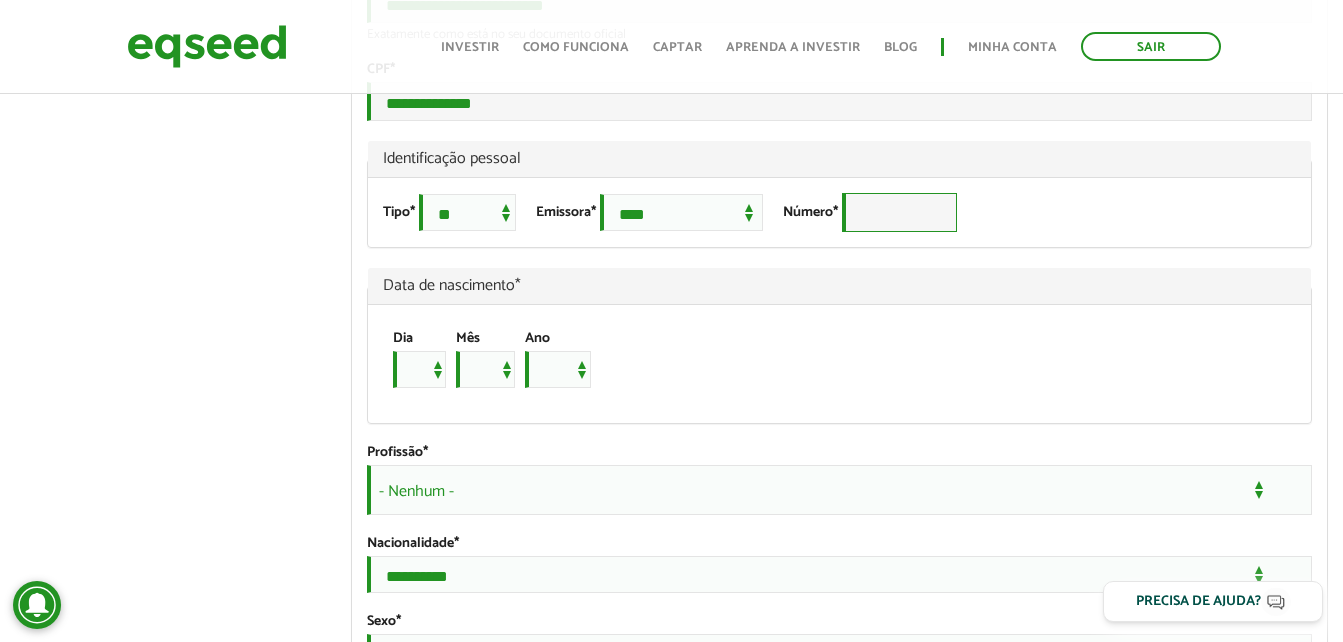 click on "Número  *" at bounding box center [899, 212] 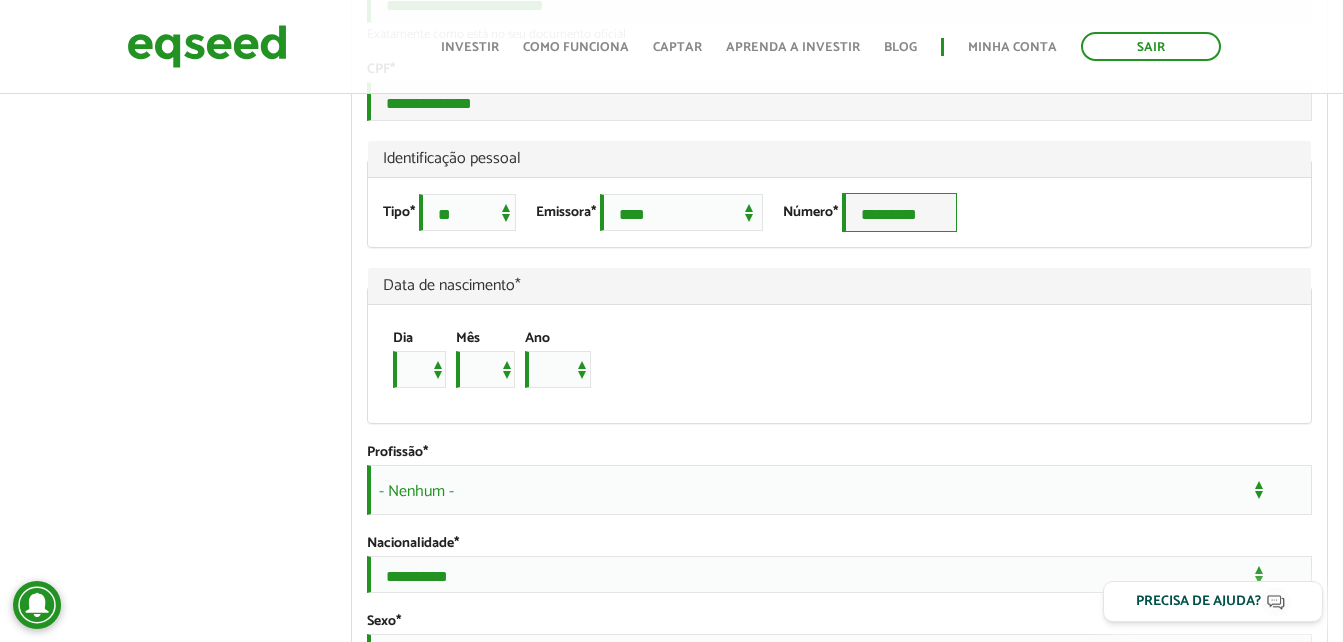 type on "*********" 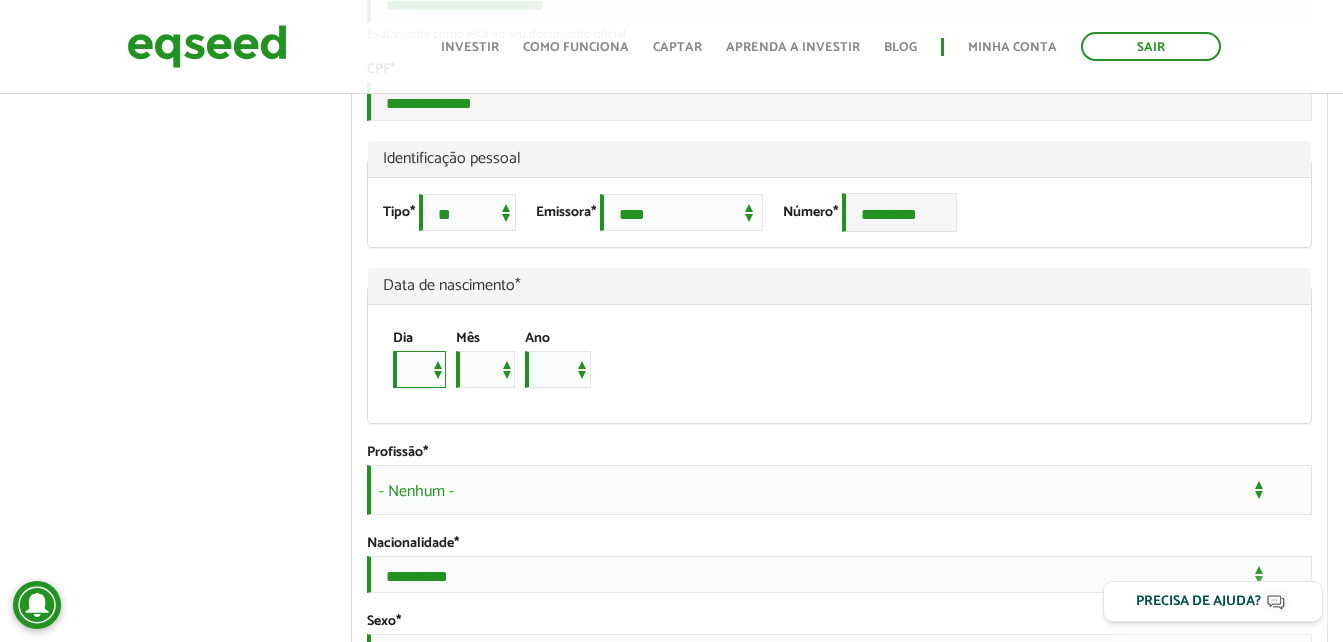 click on "* * * * * * * * * ** ** ** ** ** ** ** ** ** ** ** ** ** ** ** ** ** ** ** ** ** **" at bounding box center (419, 369) 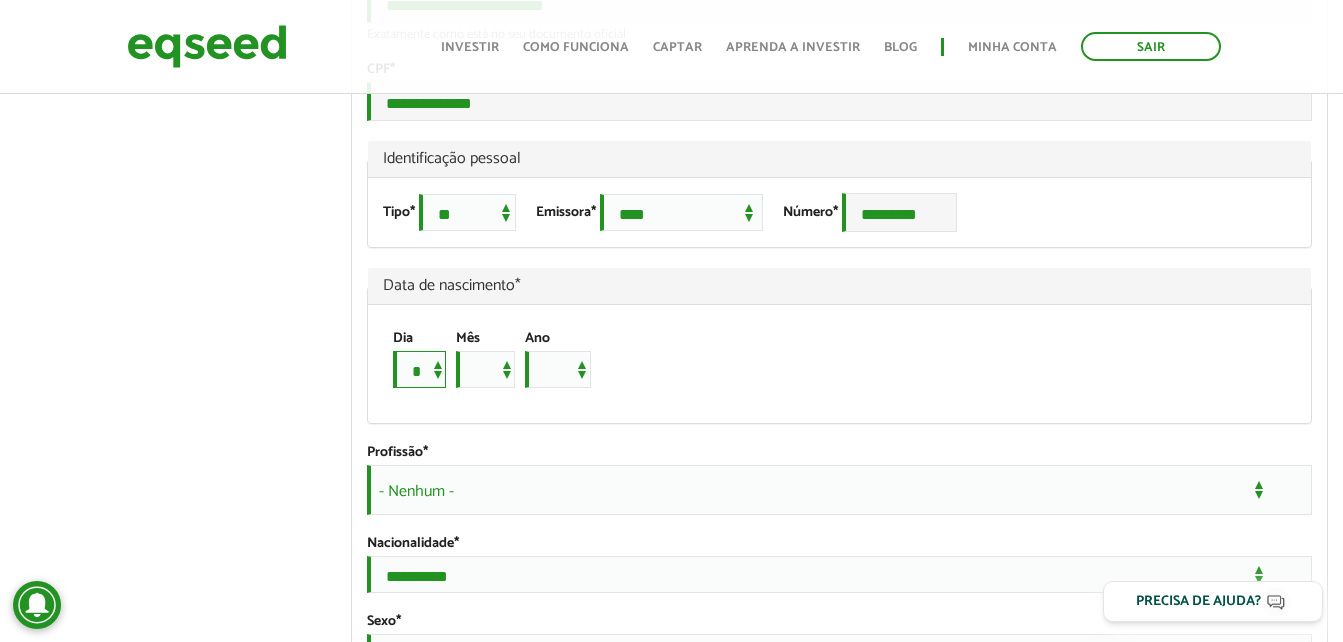 click on "* * * * * * * * * ** ** ** ** ** ** ** ** ** ** ** ** ** ** ** ** ** ** ** ** ** **" at bounding box center [419, 369] 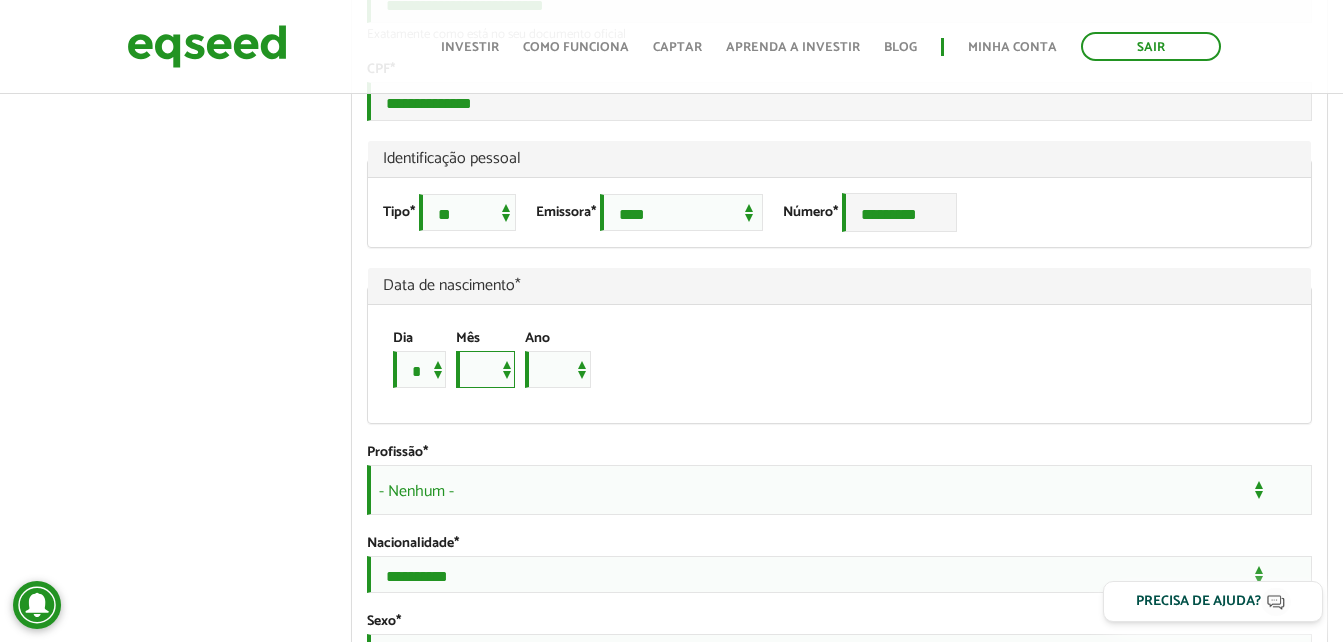 click on "*** *** *** *** *** *** *** *** *** *** *** ***" at bounding box center [485, 369] 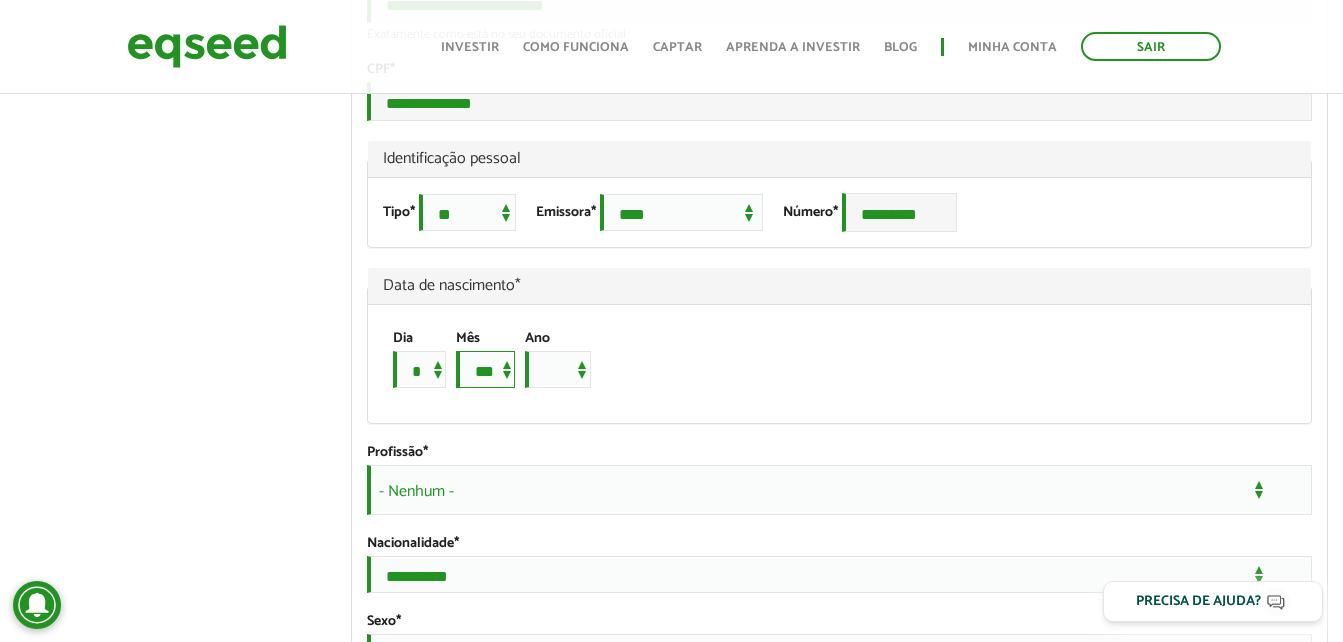 click on "*** *** *** *** *** *** *** *** *** *** *** ***" at bounding box center (485, 369) 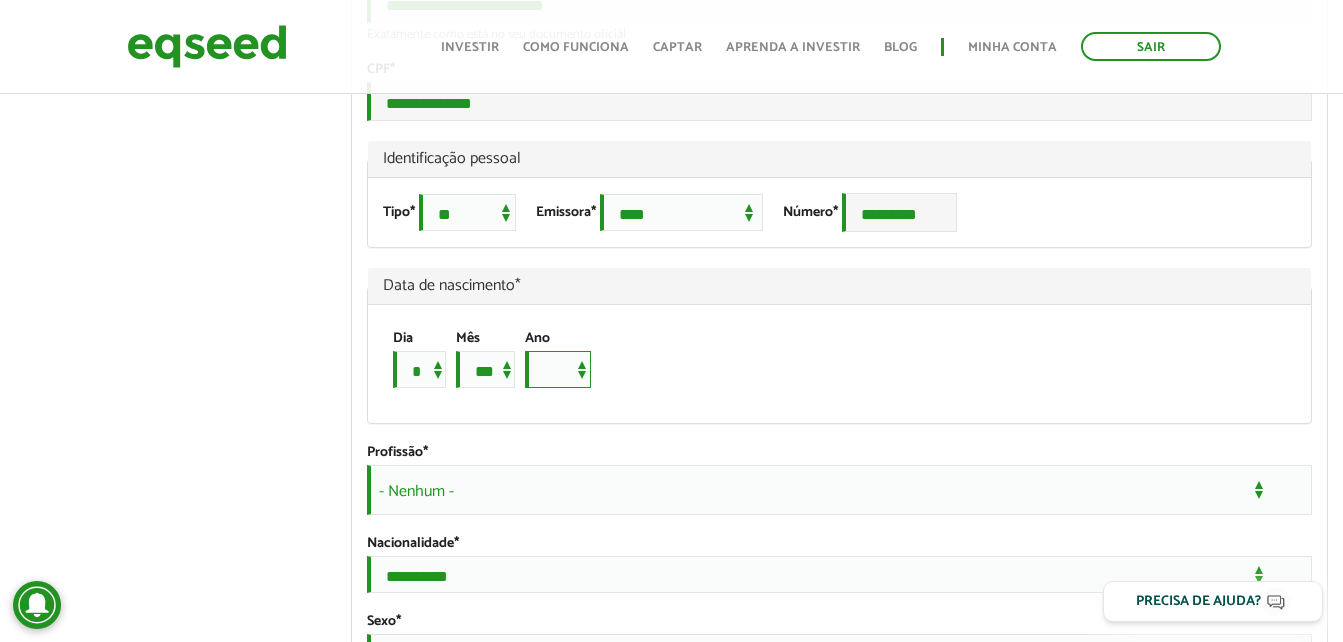 drag, startPoint x: 590, startPoint y: 469, endPoint x: 575, endPoint y: 474, distance: 15.811388 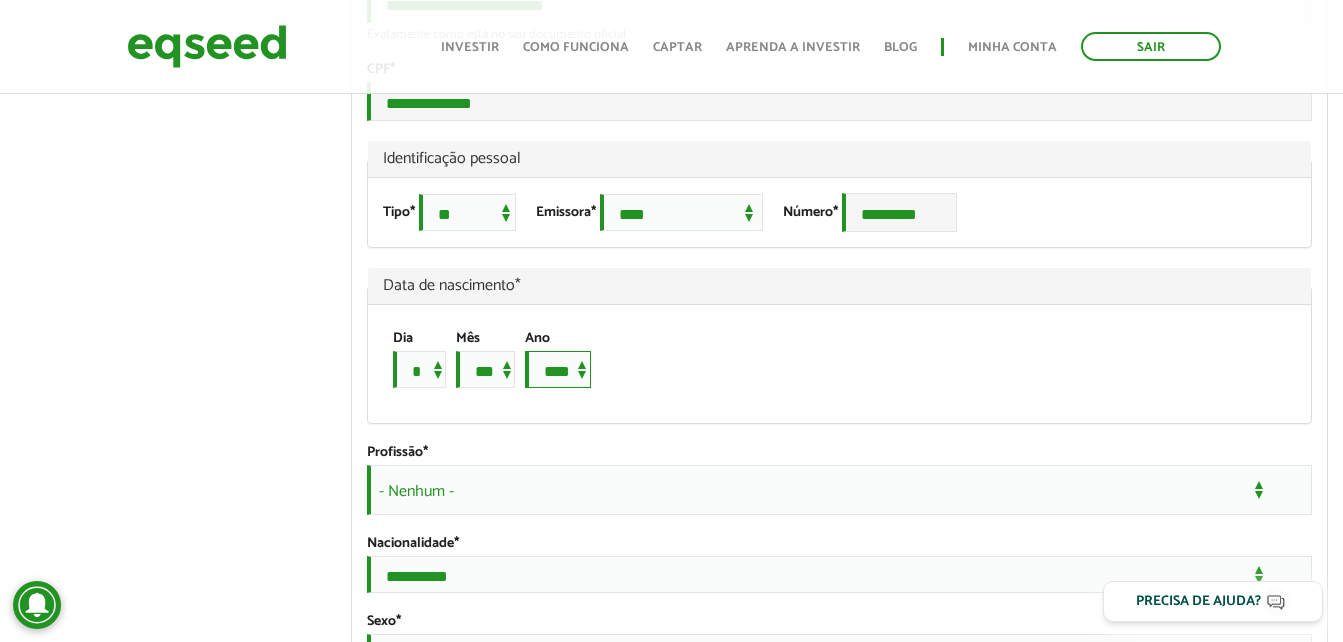 click on "**** **** **** **** **** **** **** **** **** **** **** **** **** **** **** **** **** **** **** **** **** **** **** **** **** **** **** **** **** **** **** **** **** **** **** **** **** **** **** **** **** **** **** **** **** **** **** **** **** **** **** **** **** **** **** **** **** **** **** **** **** **** **** **** **** **** **** **** **** **** **** **** **** **** **** **** **** **** **** **** **** **** **** **** **** **** **** **** **** **** **** **** **** **** **** **** **** **** **** **** **** **** **** **** **** **** **** **** **** **** **** **** **** **** **** **** **** **** **** **** **** **** **** **** **** ****" at bounding box center (558, 369) 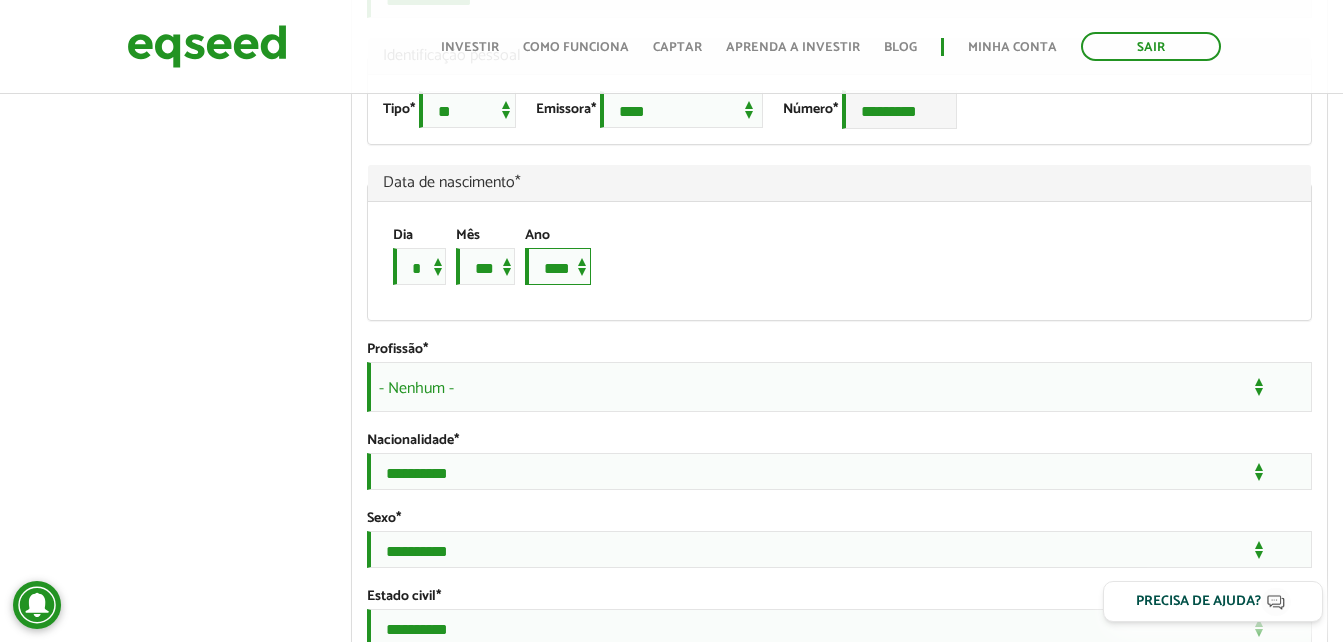 scroll, scrollTop: 1500, scrollLeft: 0, axis: vertical 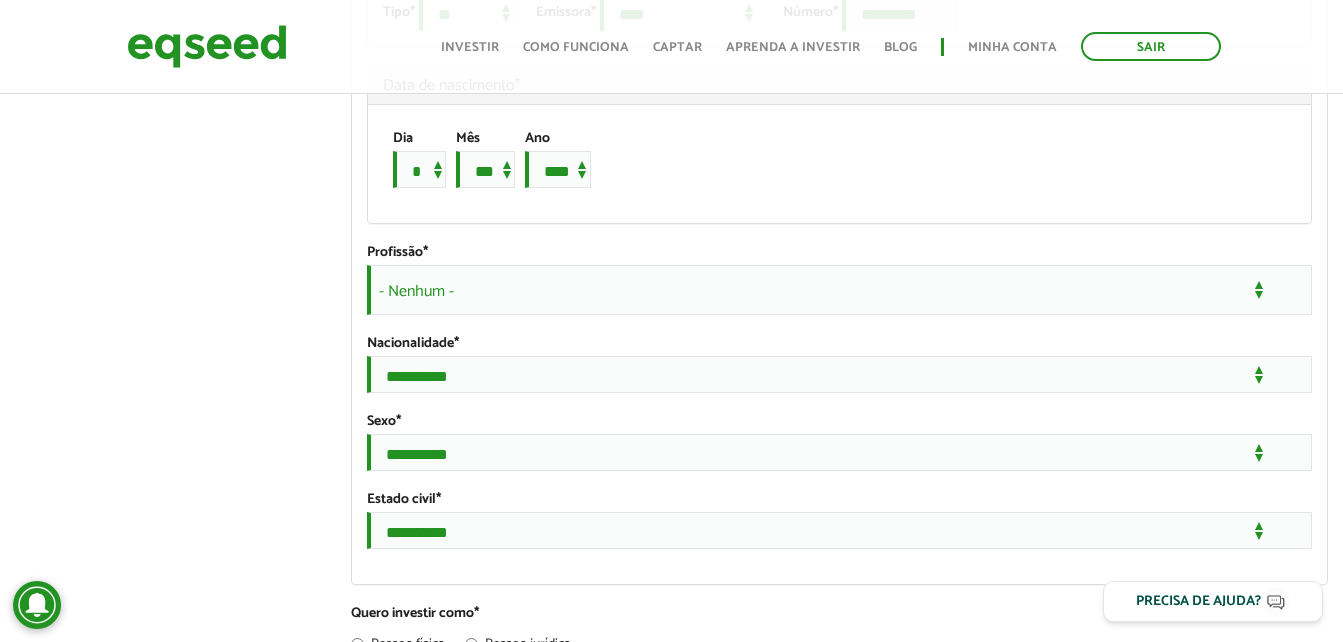 click on "- Nenhum -" at bounding box center [839, 290] 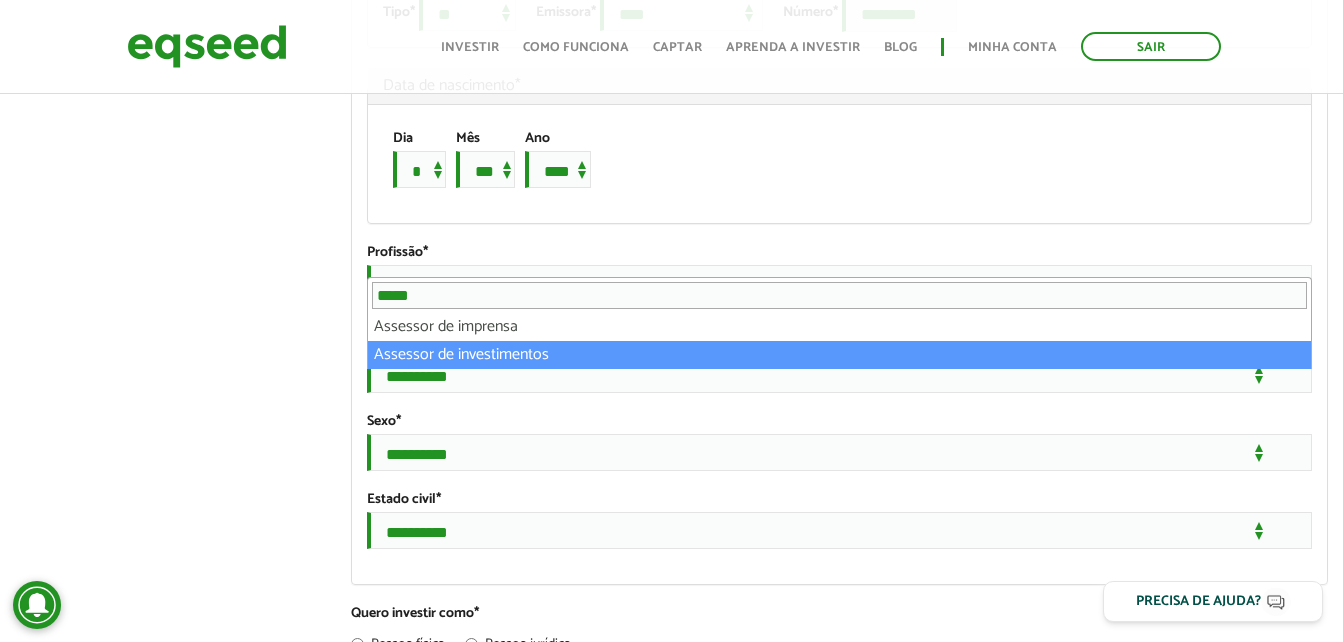 type on "*****" 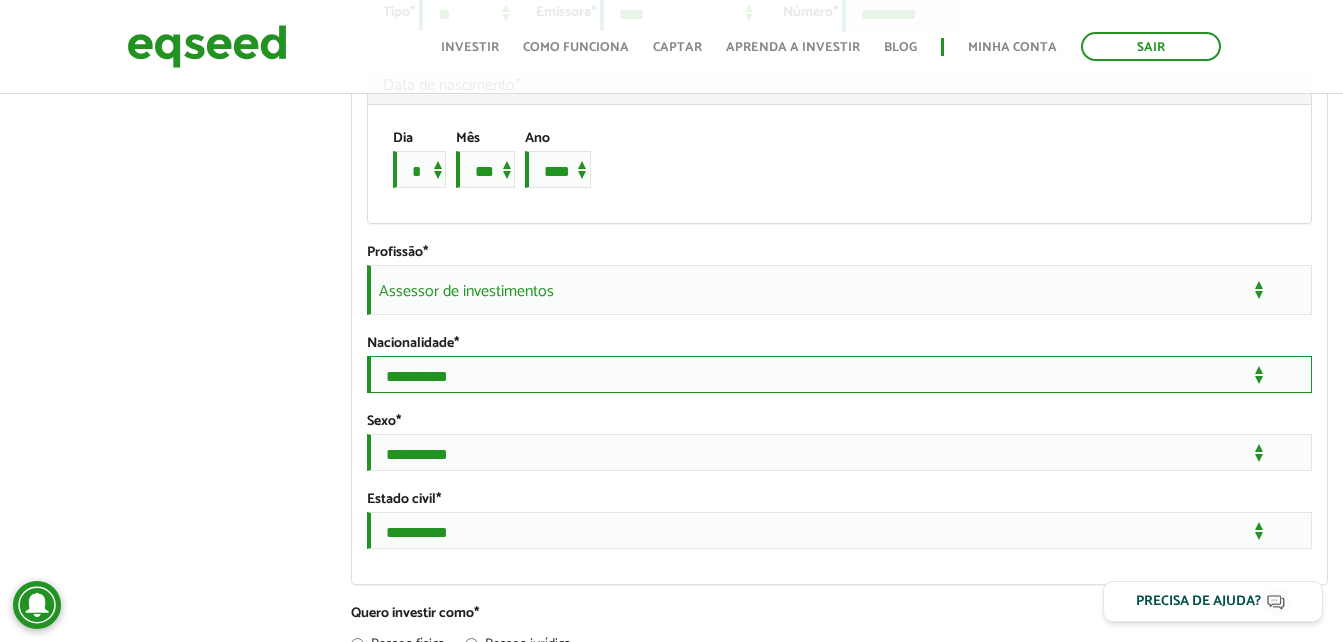 click on "**********" at bounding box center (839, 374) 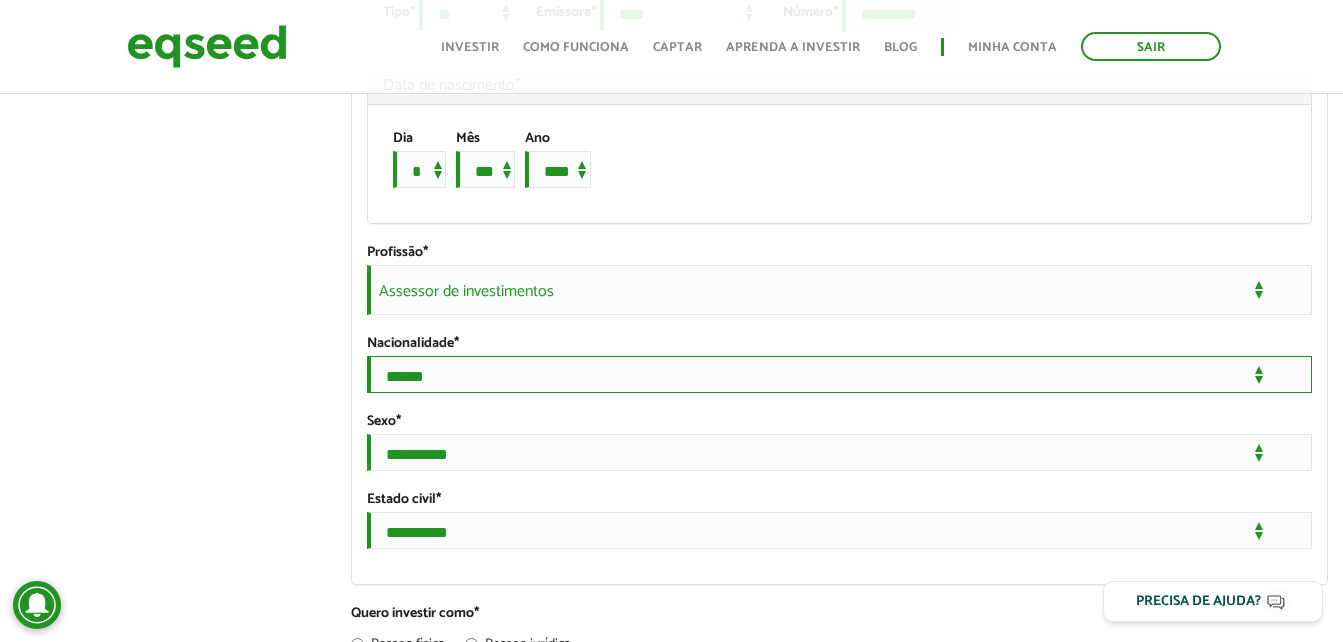 click on "**********" at bounding box center [839, 374] 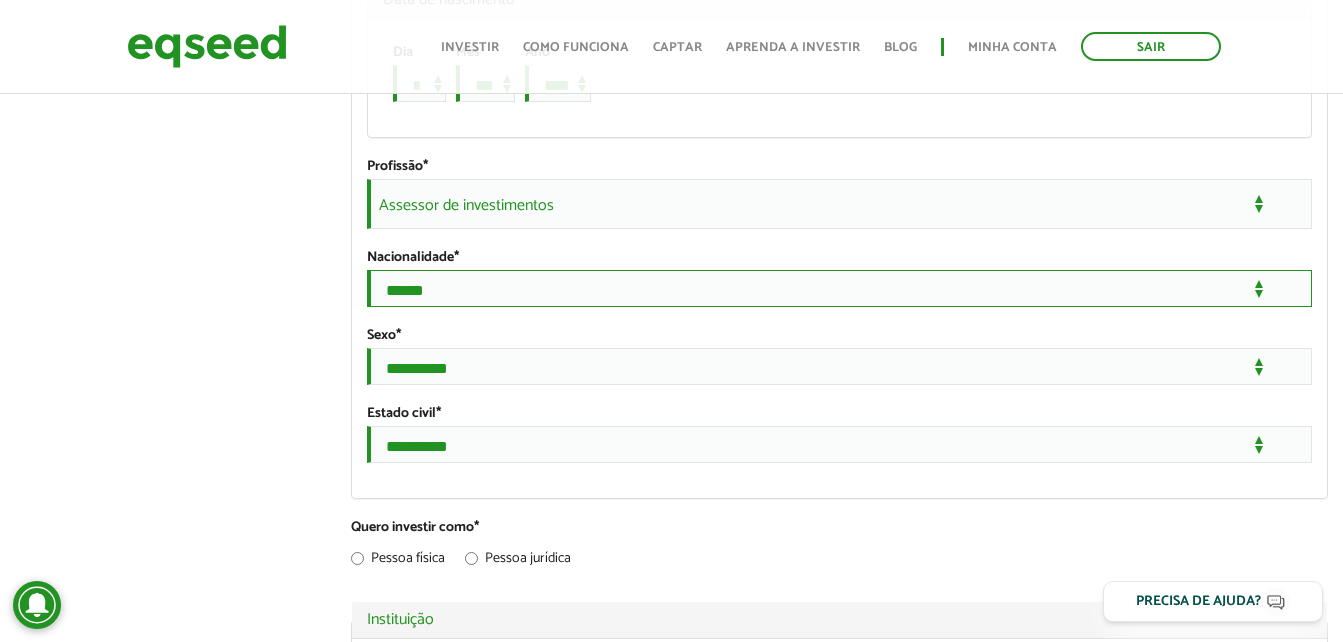 scroll, scrollTop: 1700, scrollLeft: 0, axis: vertical 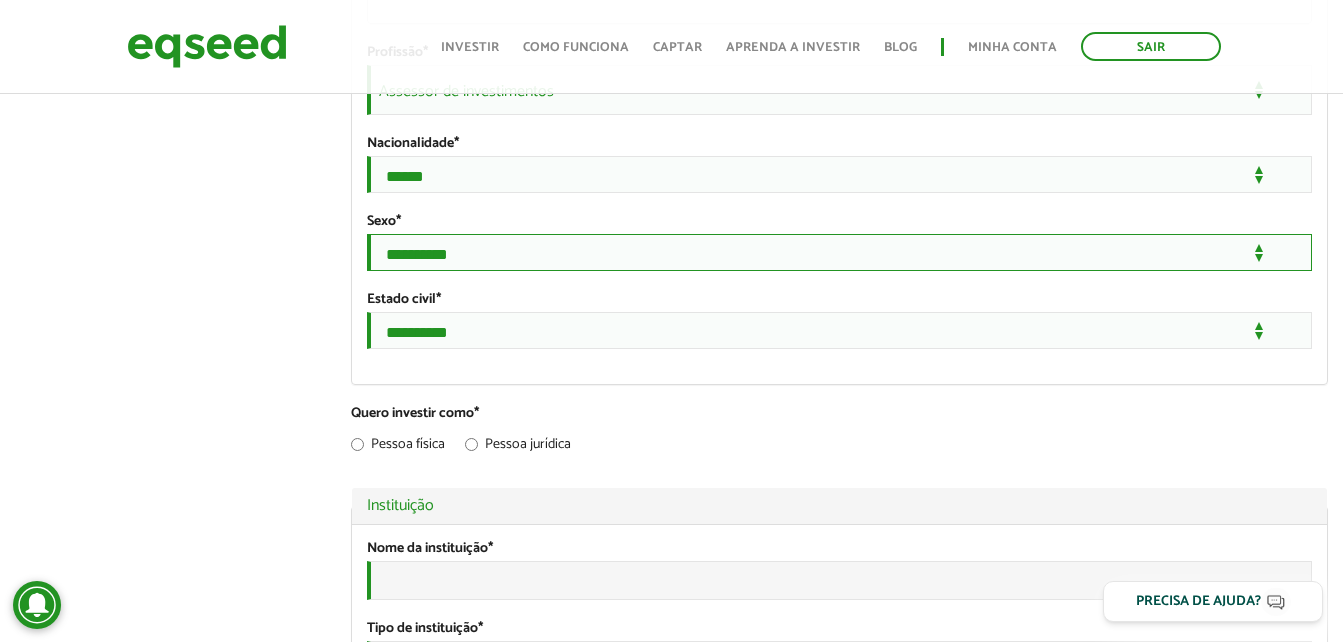 click on "**********" at bounding box center (839, 252) 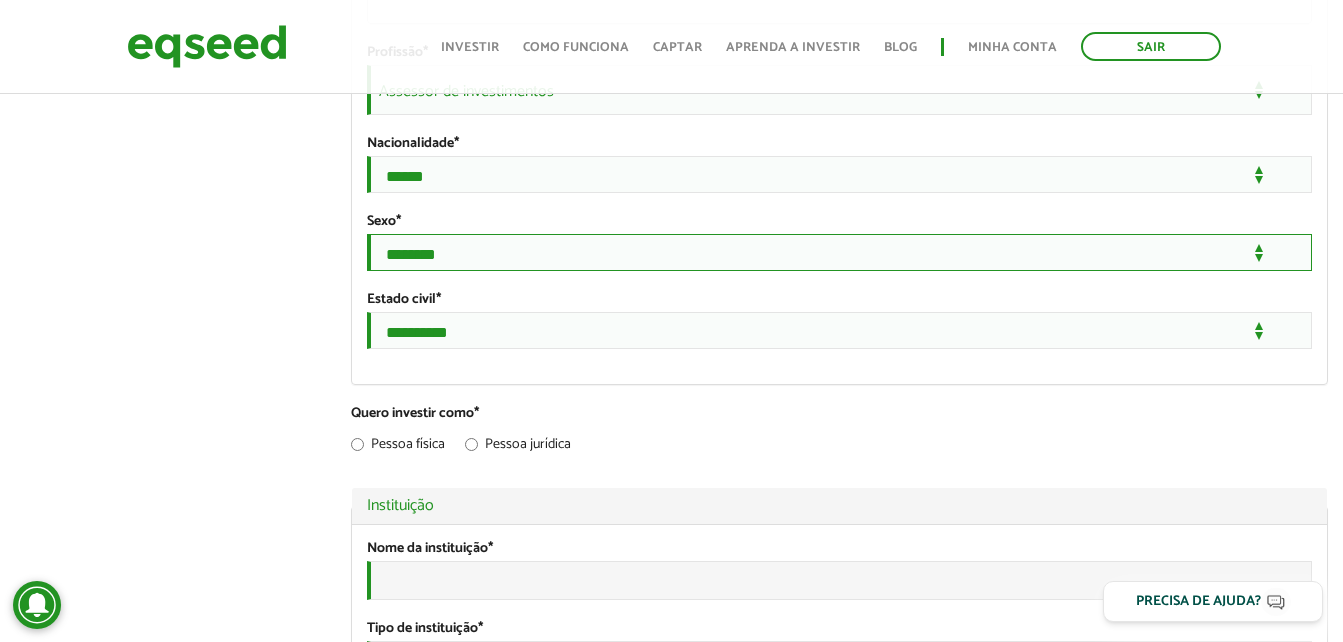 click on "**********" at bounding box center (839, 252) 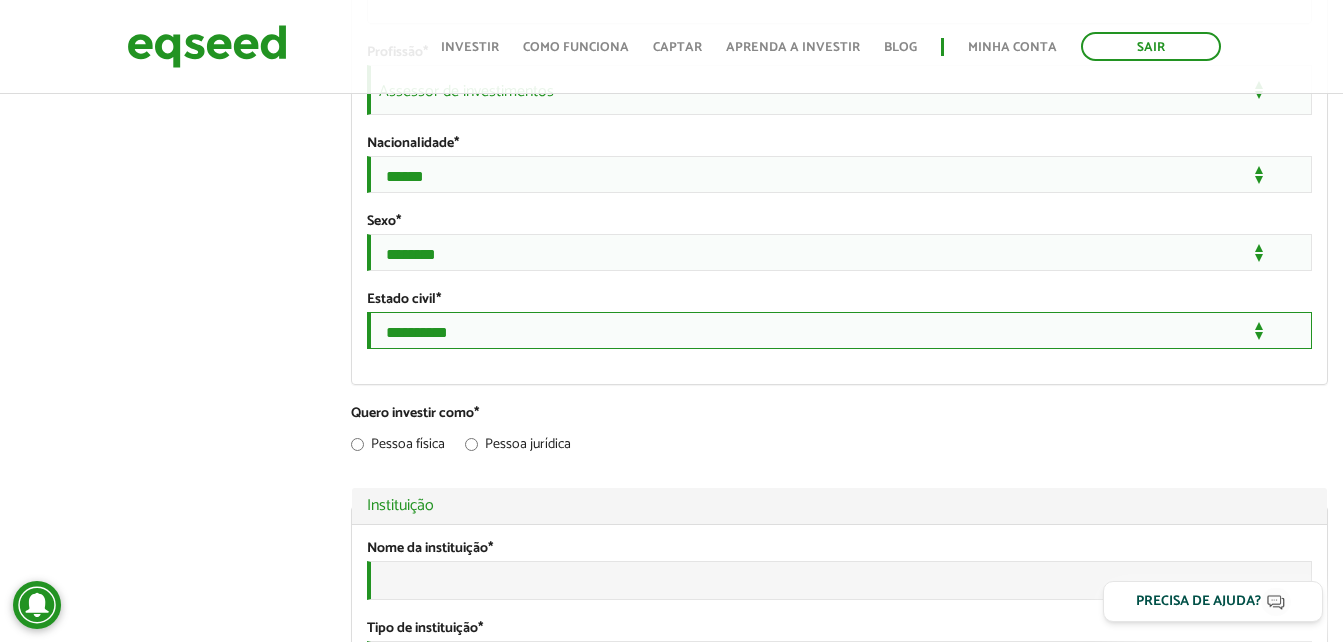 click on "**********" at bounding box center (839, 330) 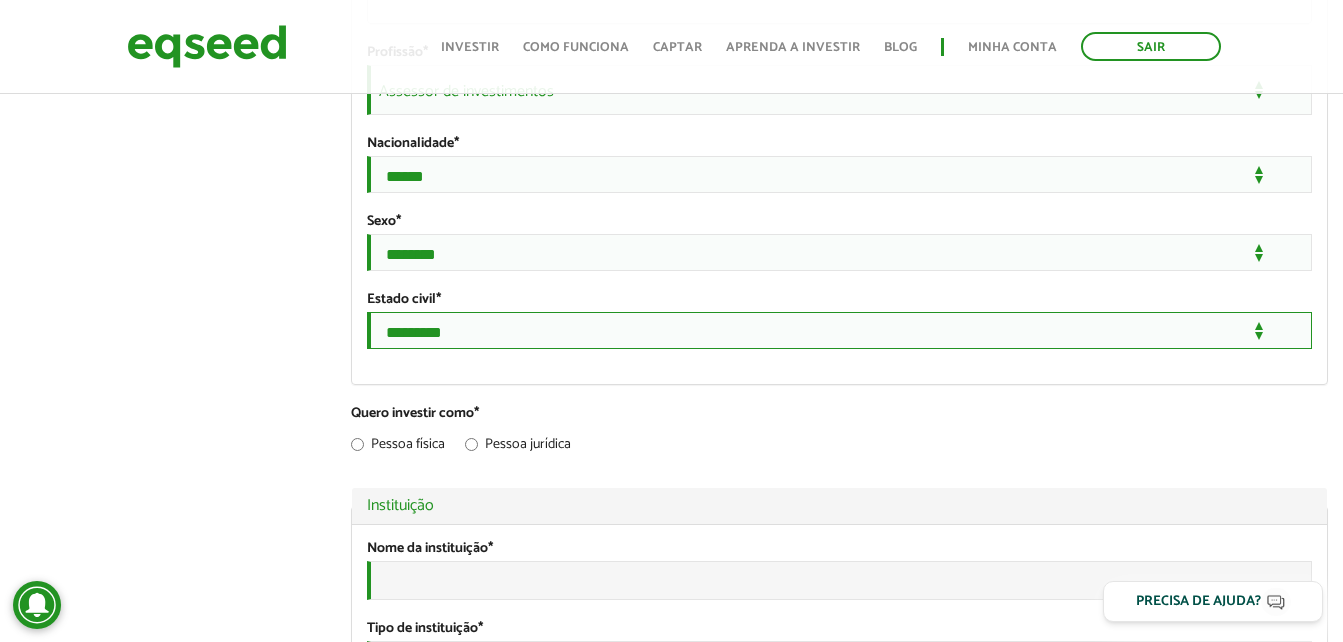 click on "**********" at bounding box center [839, 330] 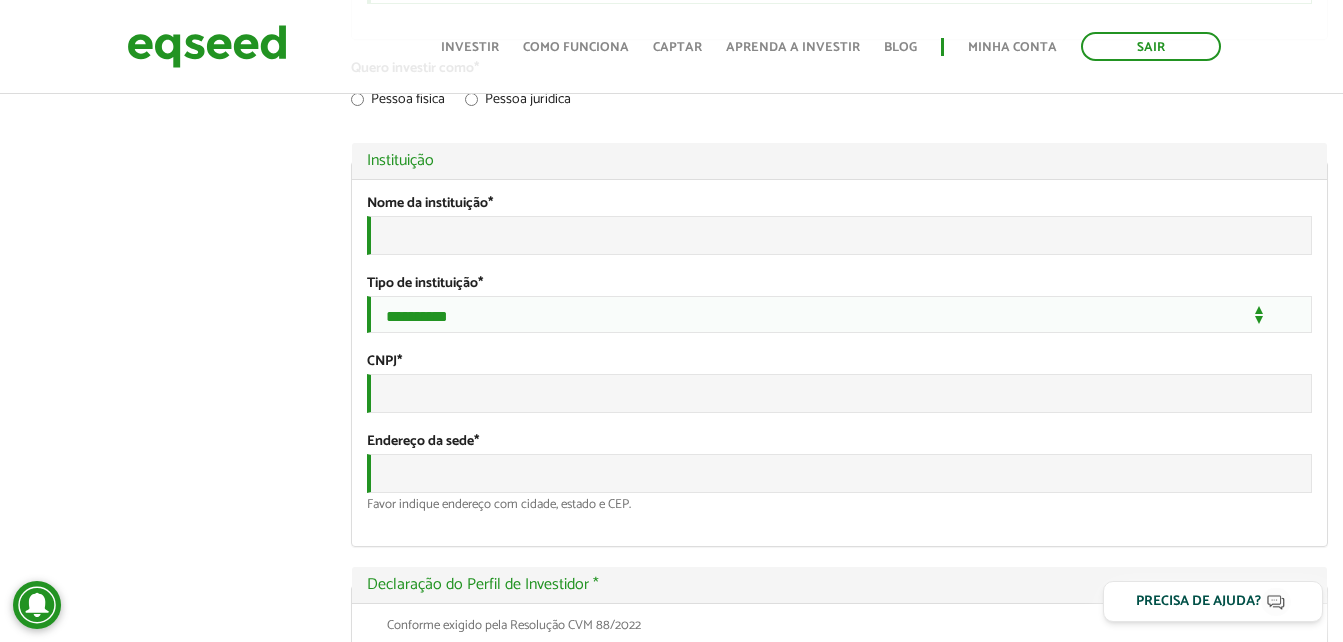 scroll, scrollTop: 2000, scrollLeft: 0, axis: vertical 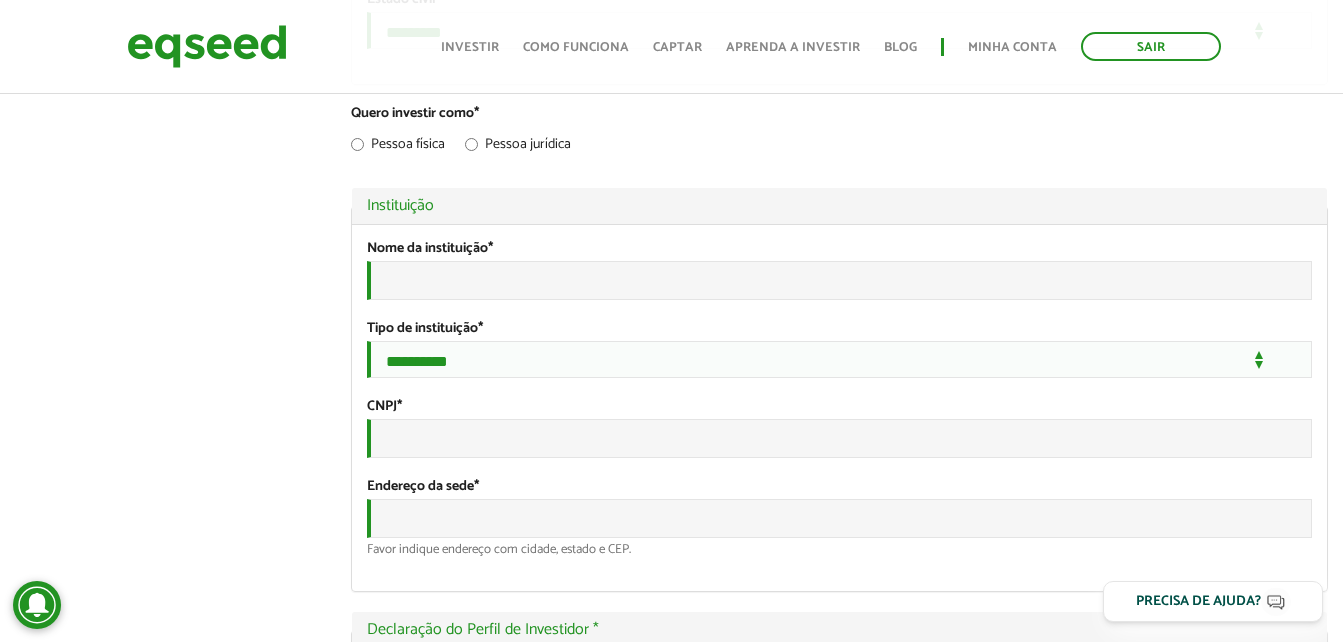 click on "Pessoa física" at bounding box center [398, 148] 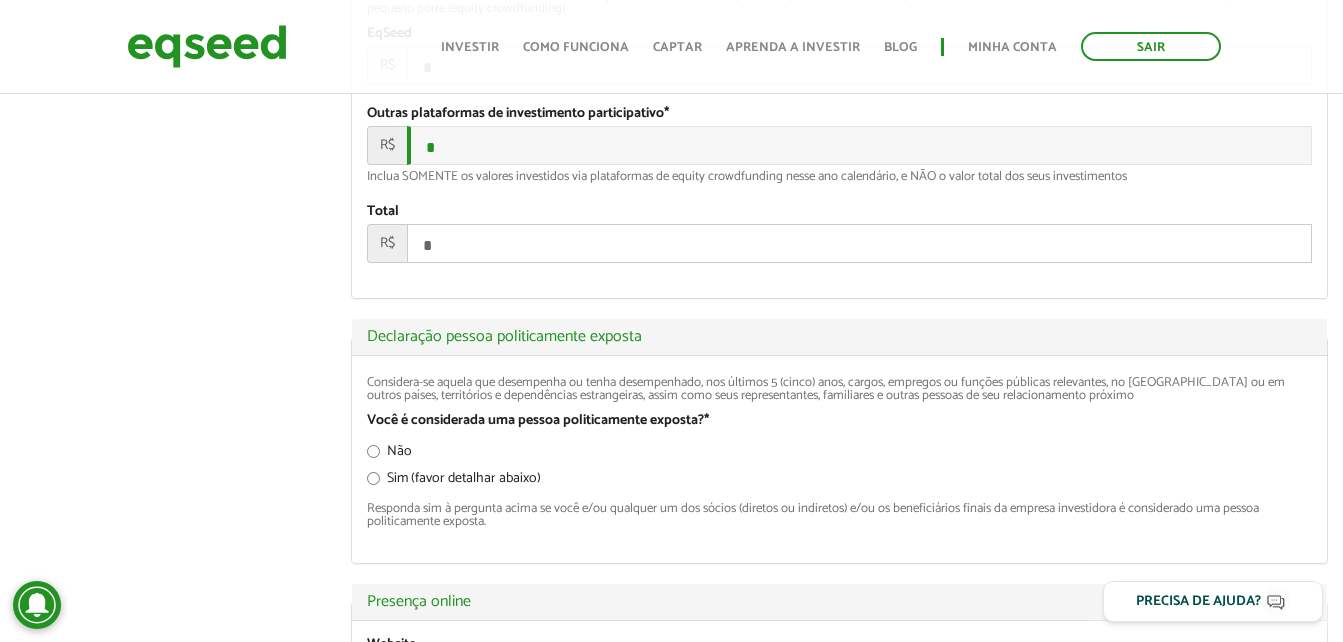 scroll, scrollTop: 2400, scrollLeft: 0, axis: vertical 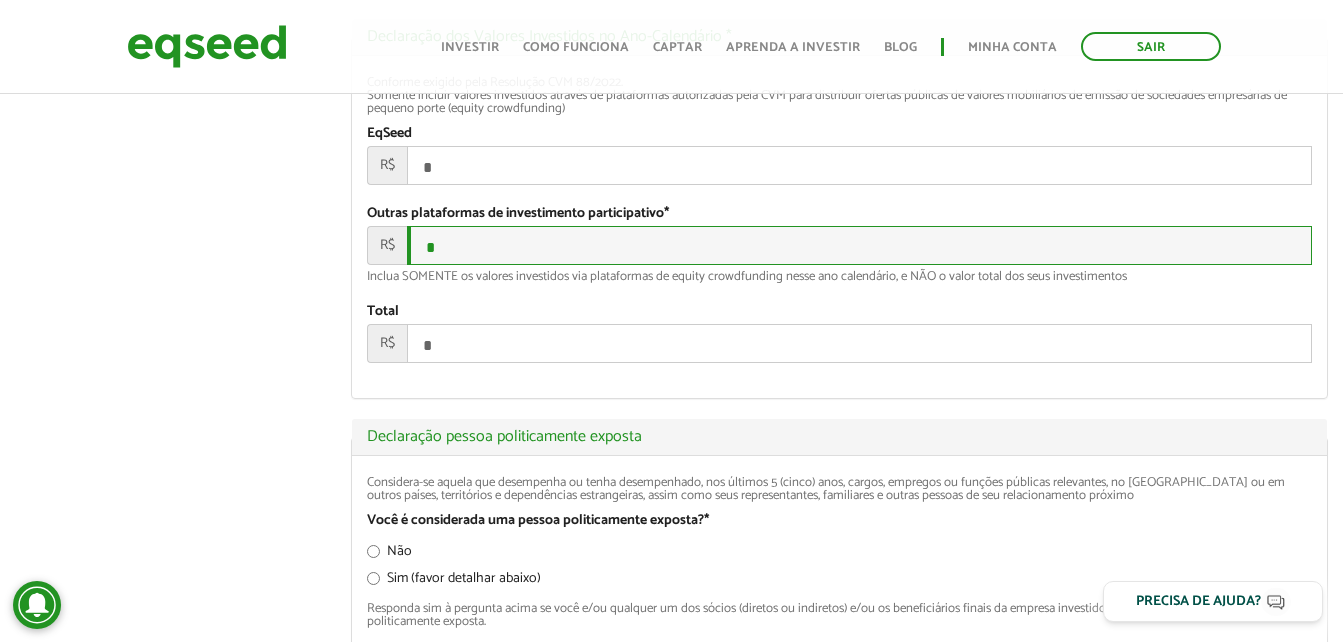 click on "*" at bounding box center [859, 245] 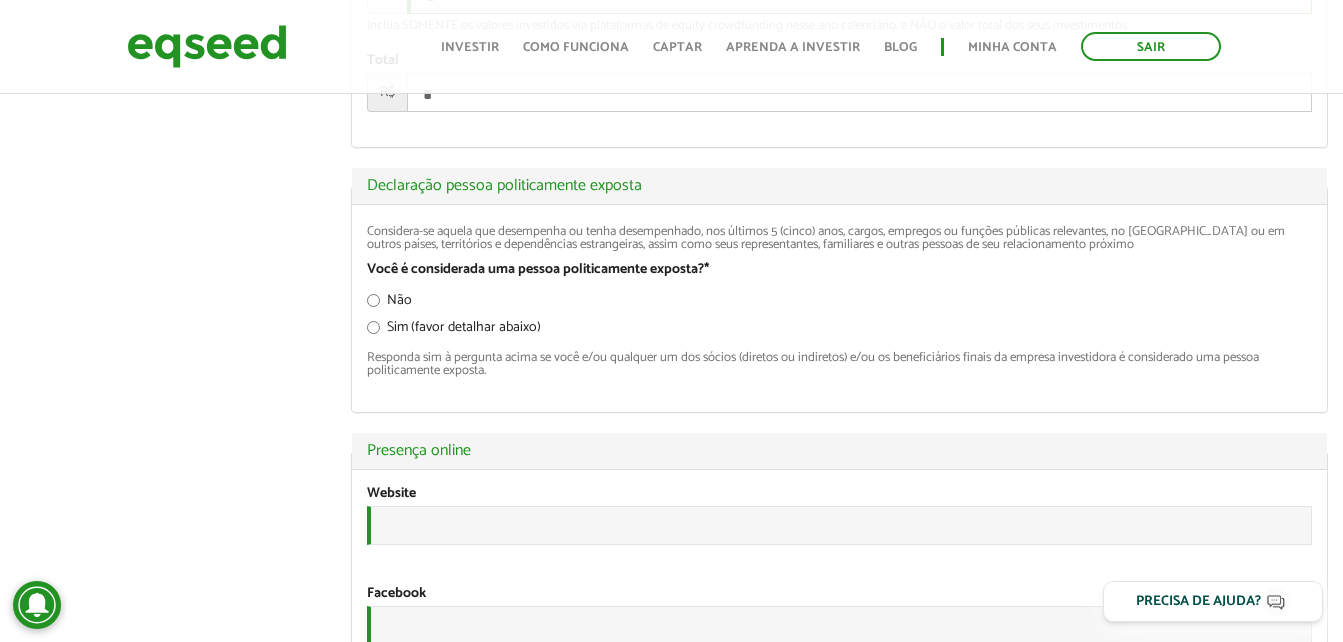 scroll, scrollTop: 2700, scrollLeft: 0, axis: vertical 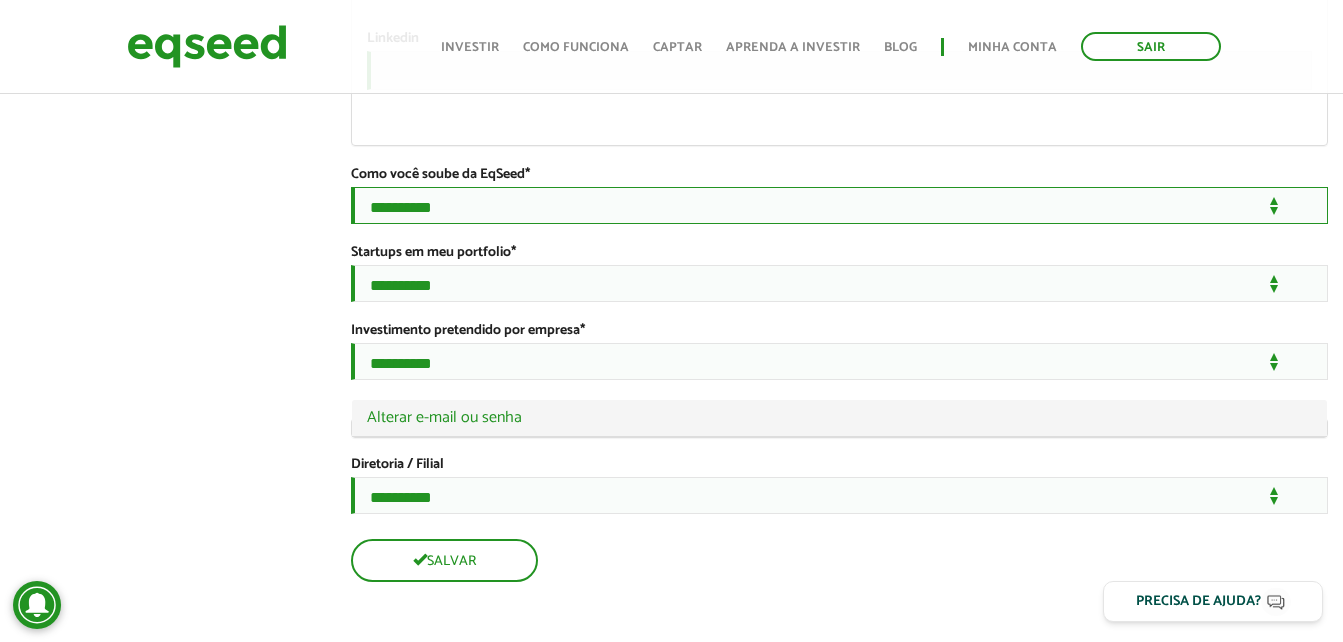 click on "**********" at bounding box center (839, 205) 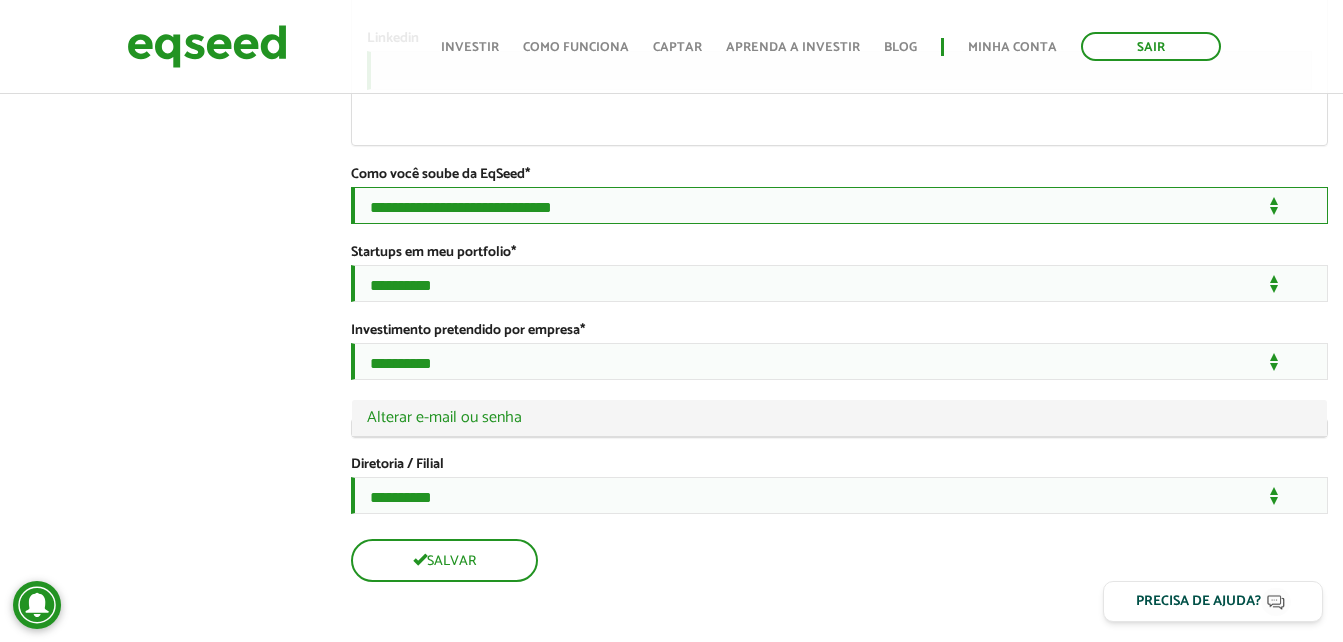 click on "**********" at bounding box center (839, 205) 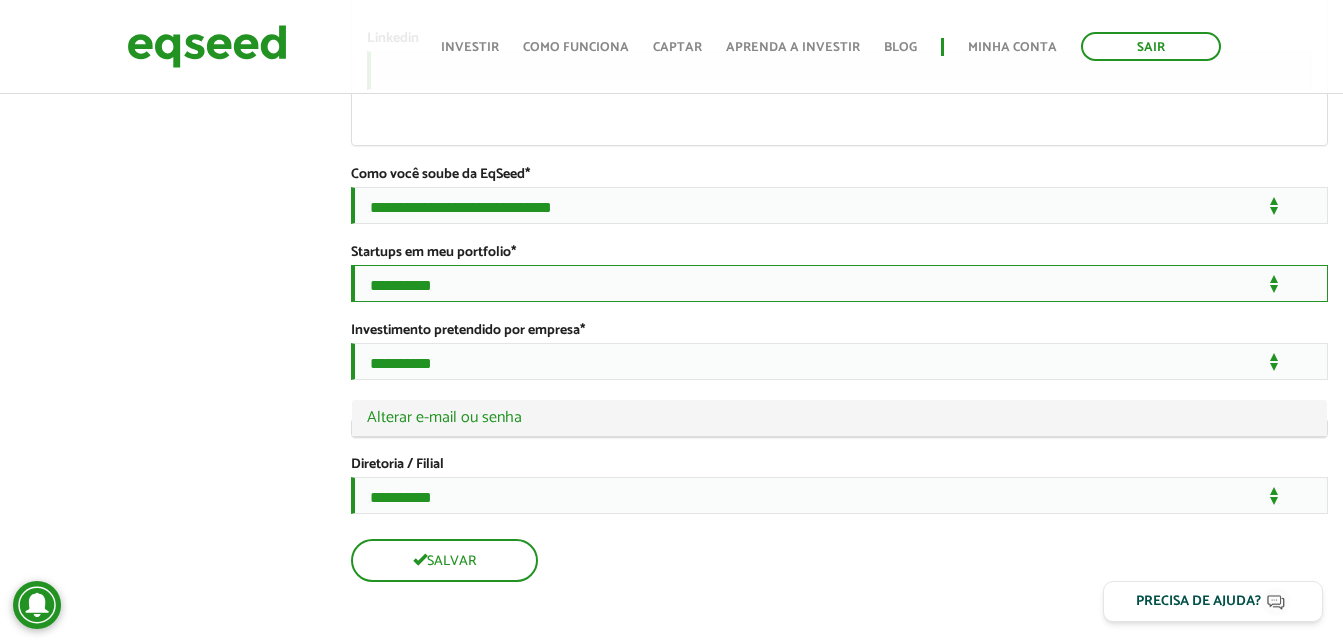 click on "**********" at bounding box center (839, 283) 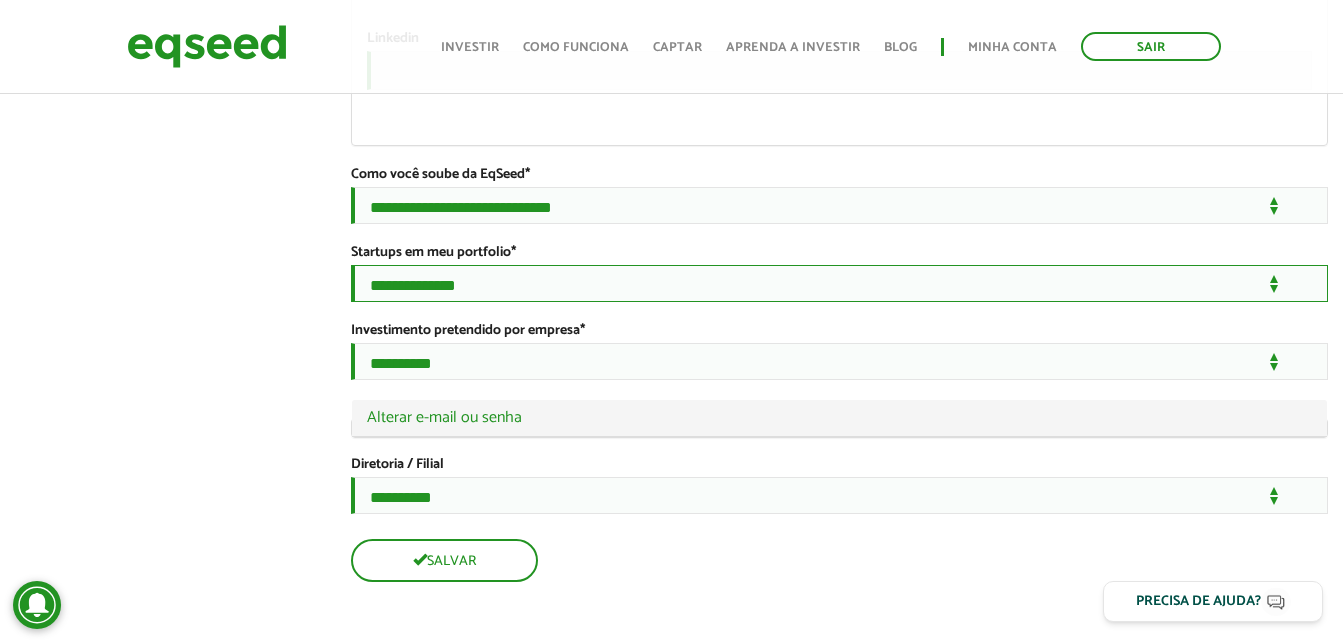 click on "**********" at bounding box center (839, 283) 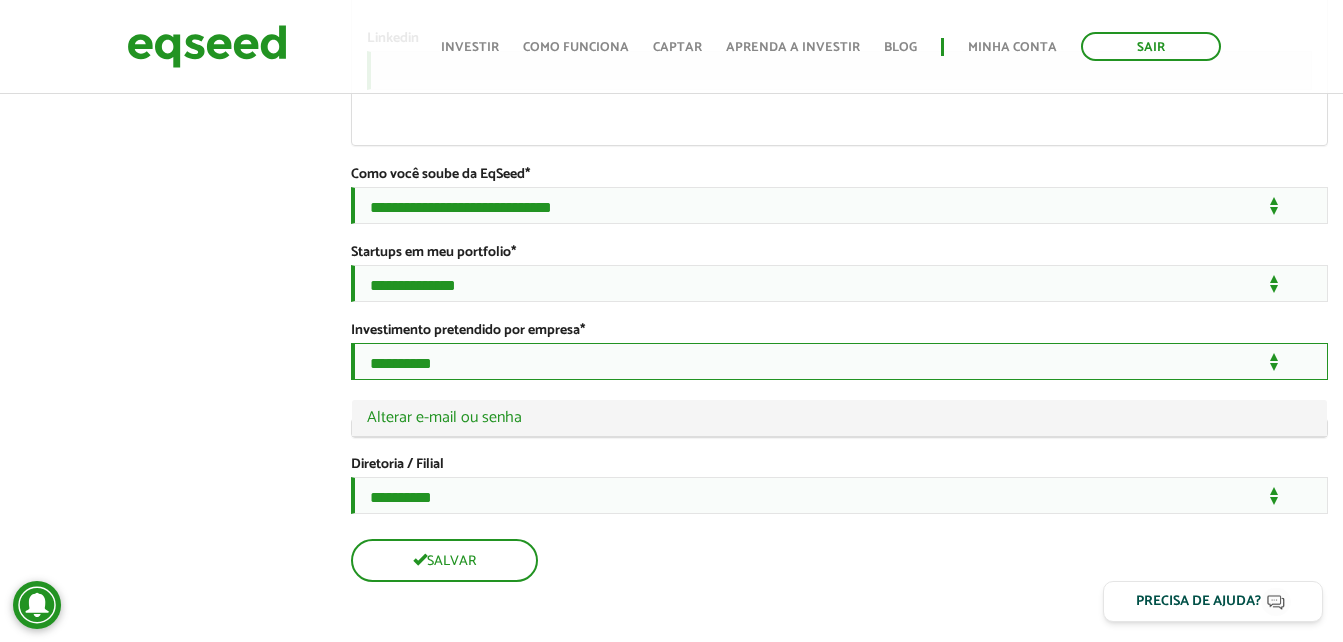 click on "**********" at bounding box center (839, 361) 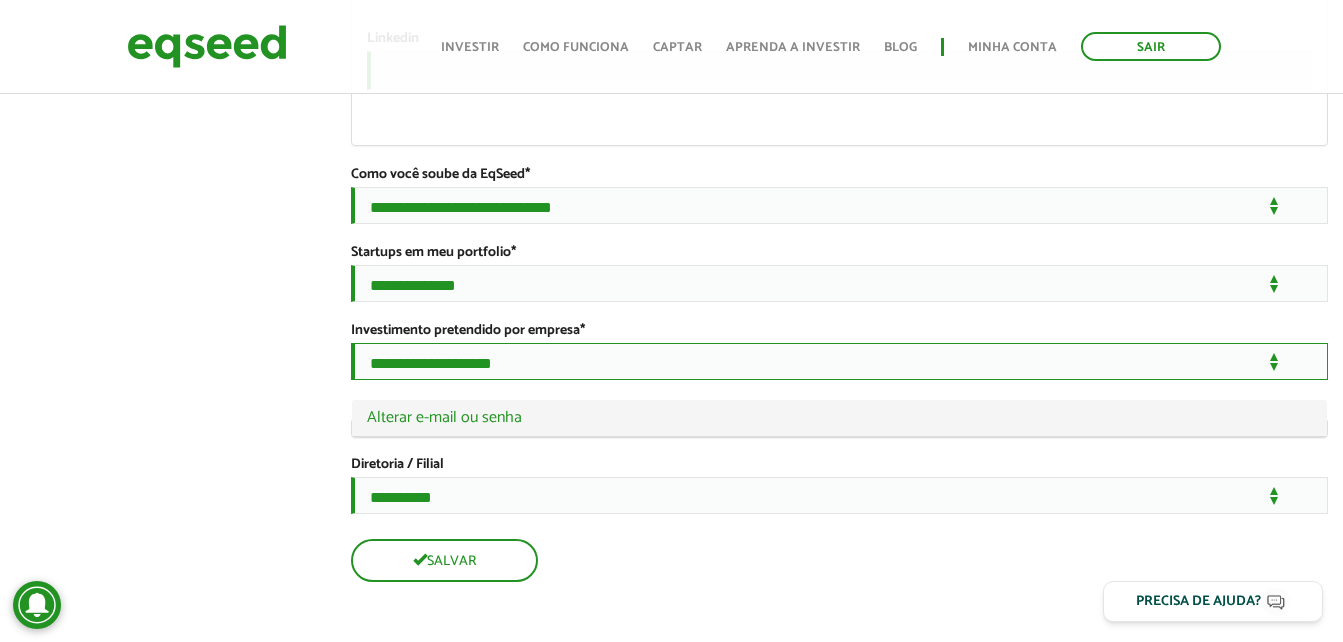 click on "**********" at bounding box center [839, 361] 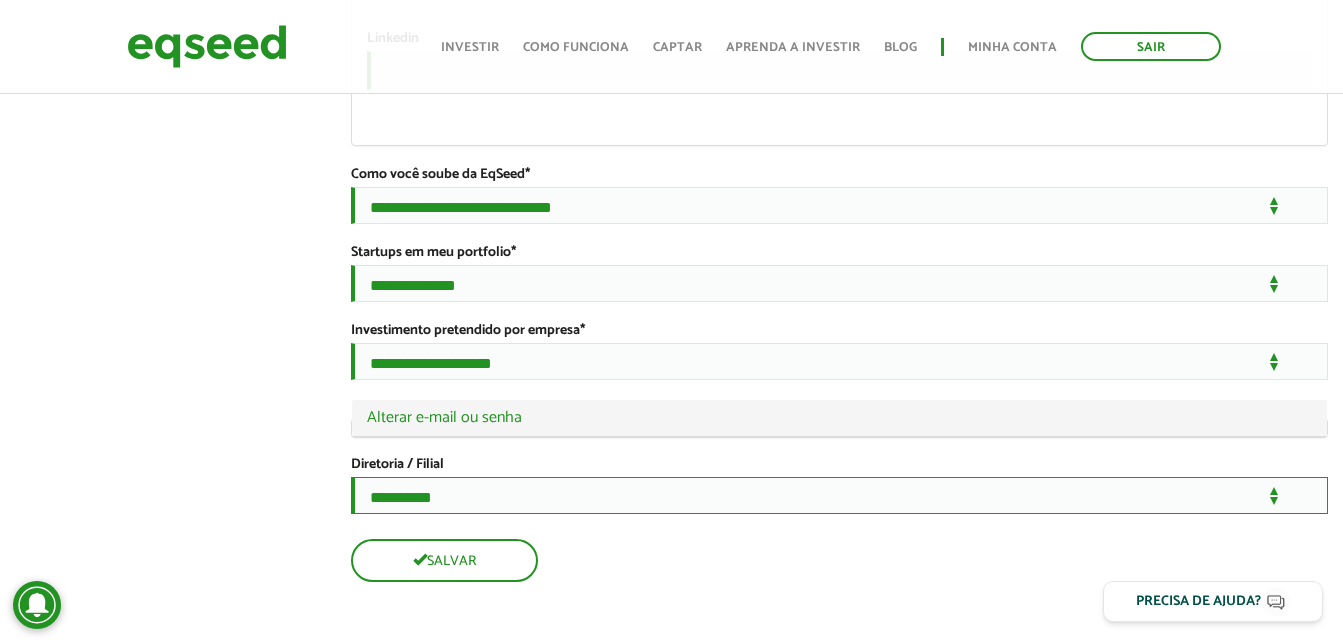 click on "**********" at bounding box center [839, 495] 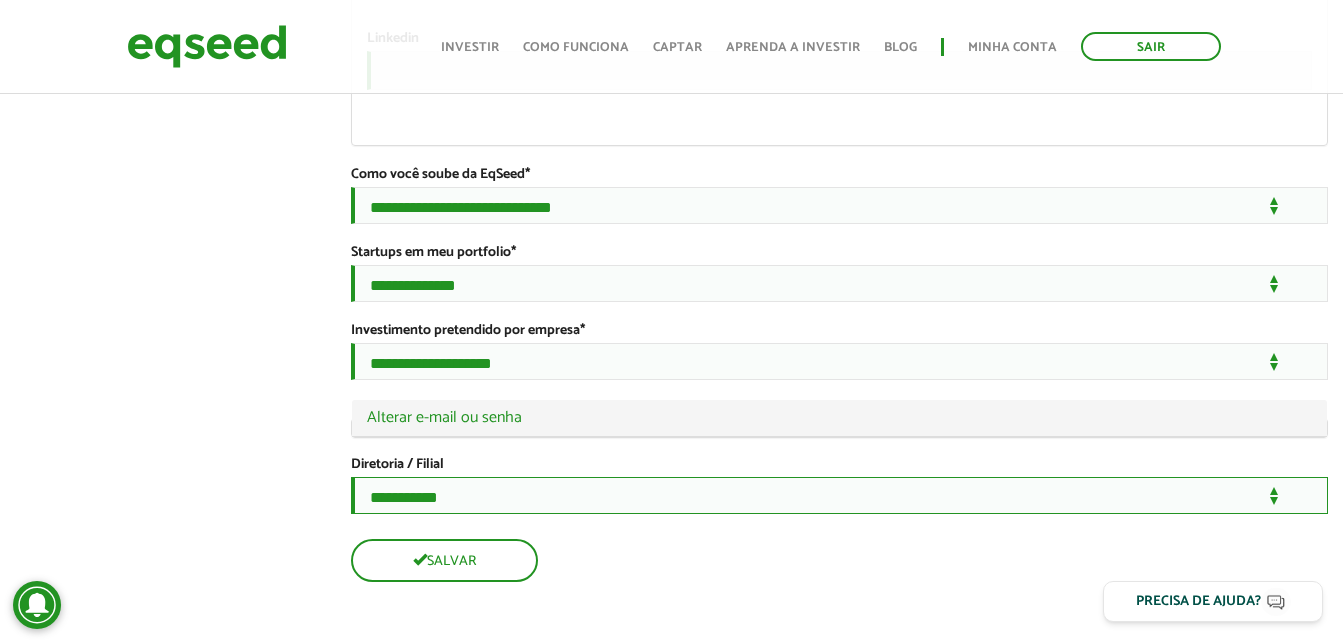 click on "**********" at bounding box center (839, 495) 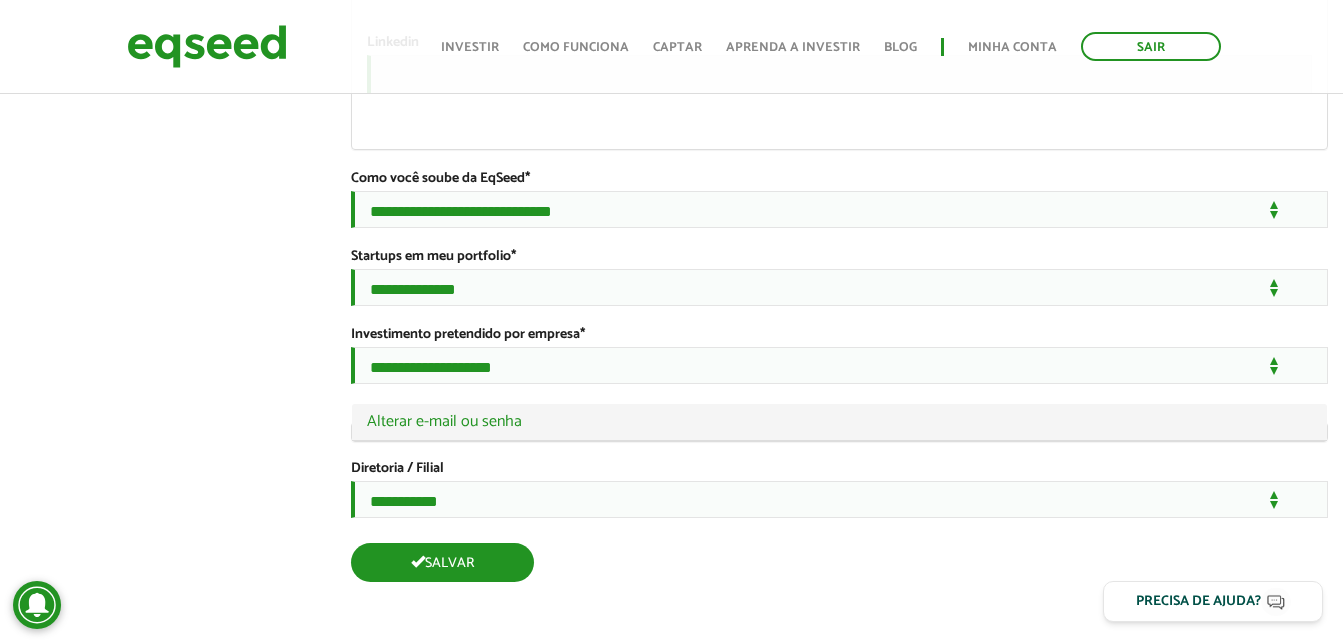 scroll, scrollTop: 3670, scrollLeft: 0, axis: vertical 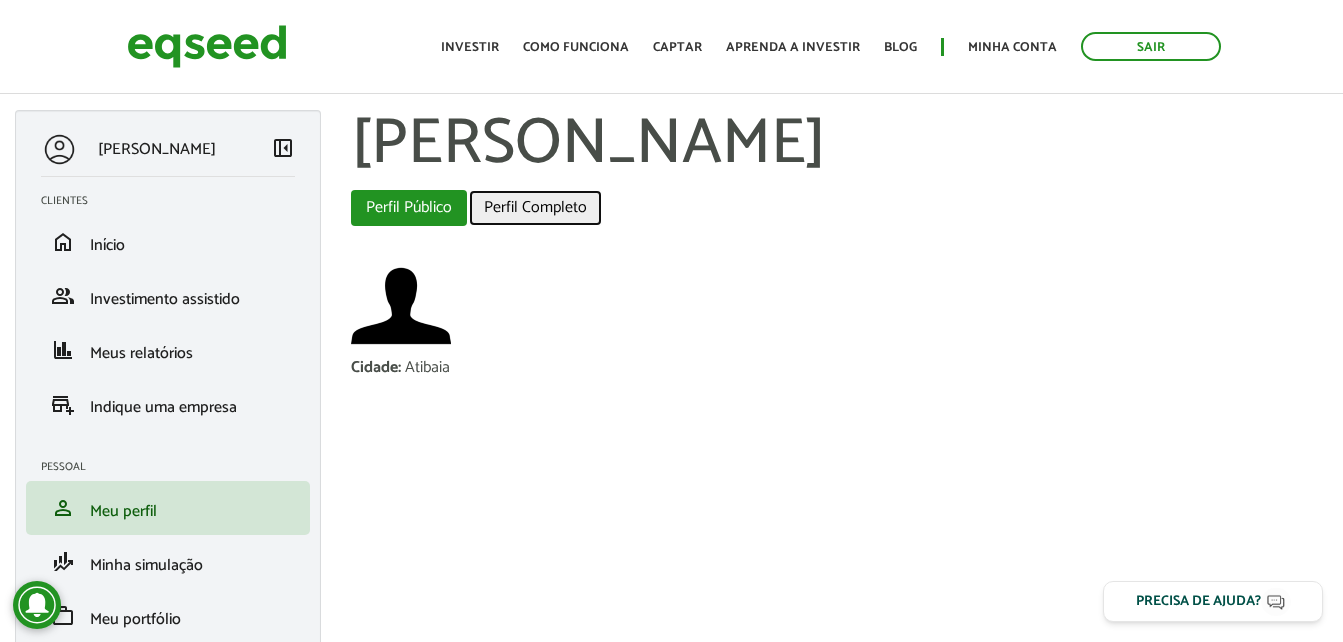 click on "Perfil Completo" at bounding box center (535, 208) 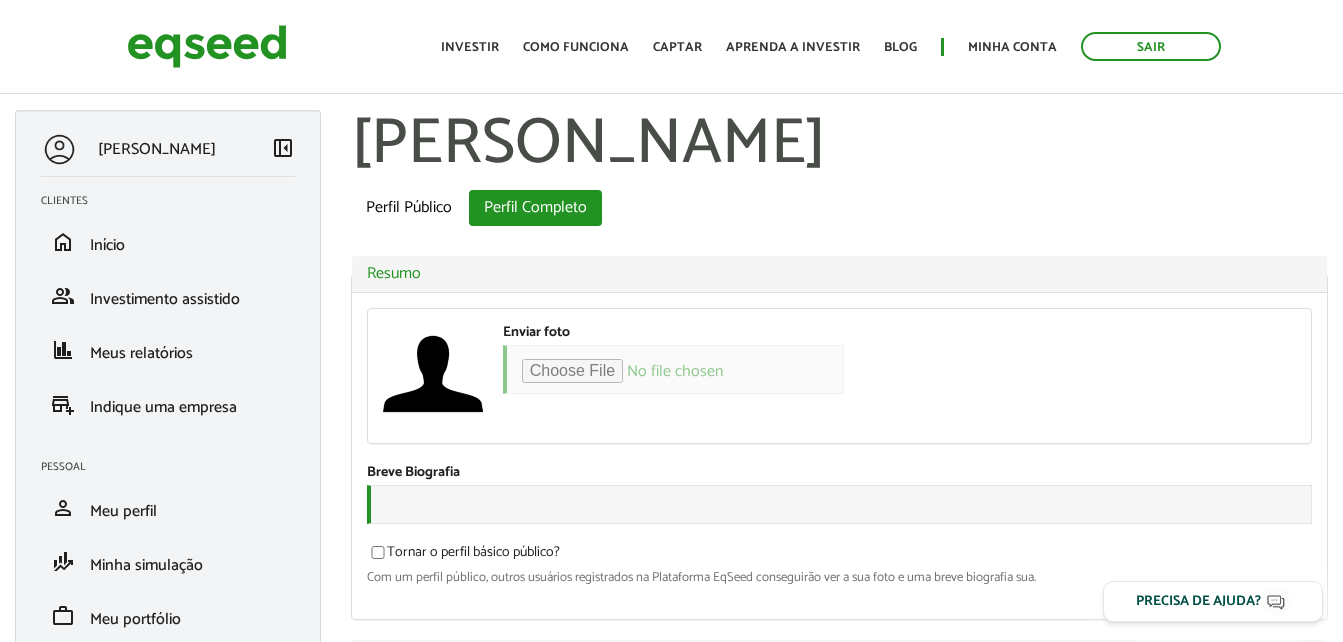scroll, scrollTop: 0, scrollLeft: 0, axis: both 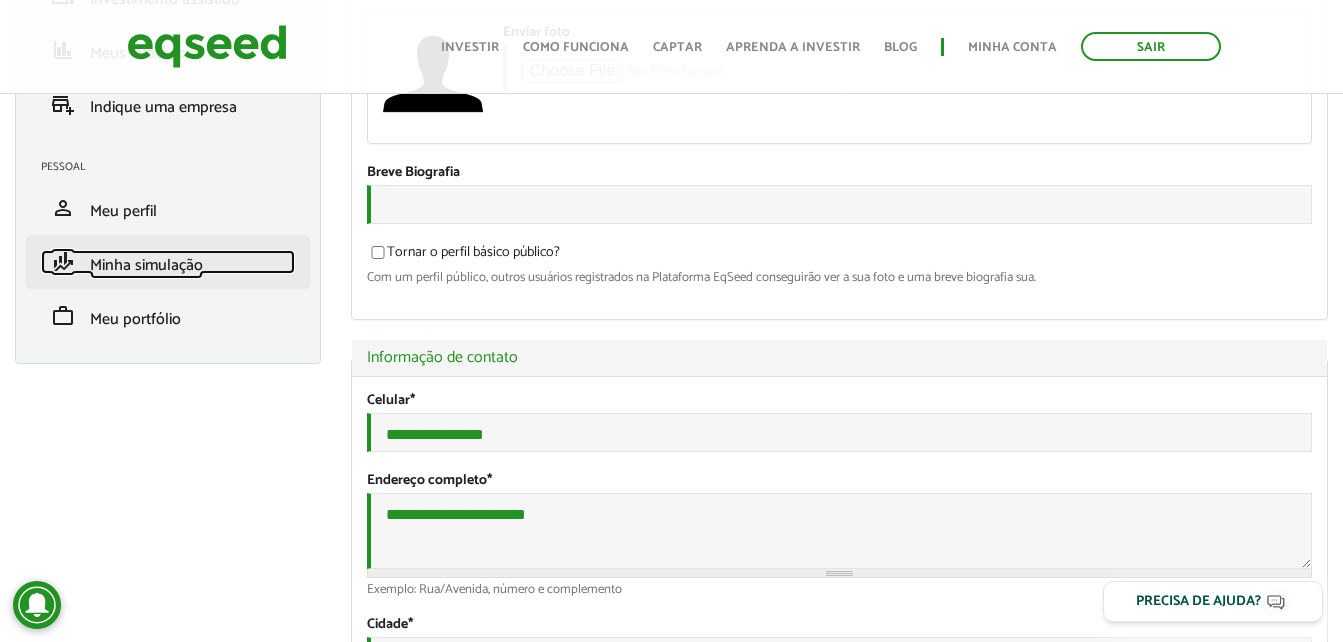 click on "Minha simulação" at bounding box center (146, 265) 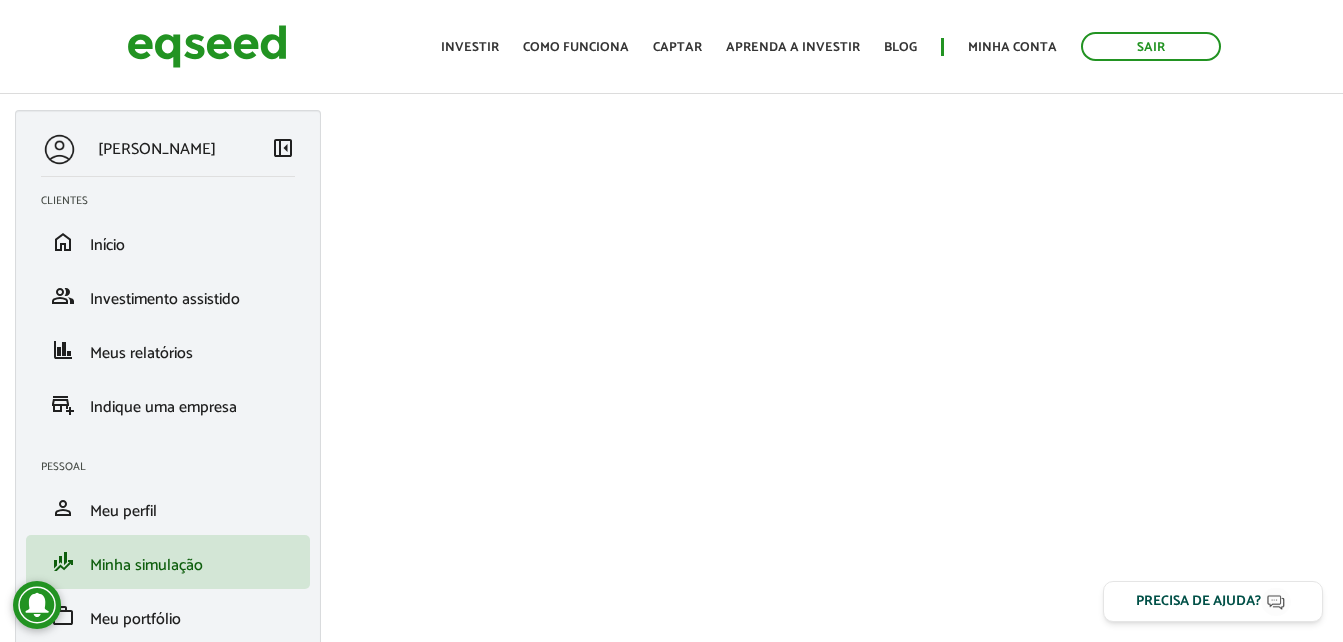 scroll, scrollTop: 0, scrollLeft: 0, axis: both 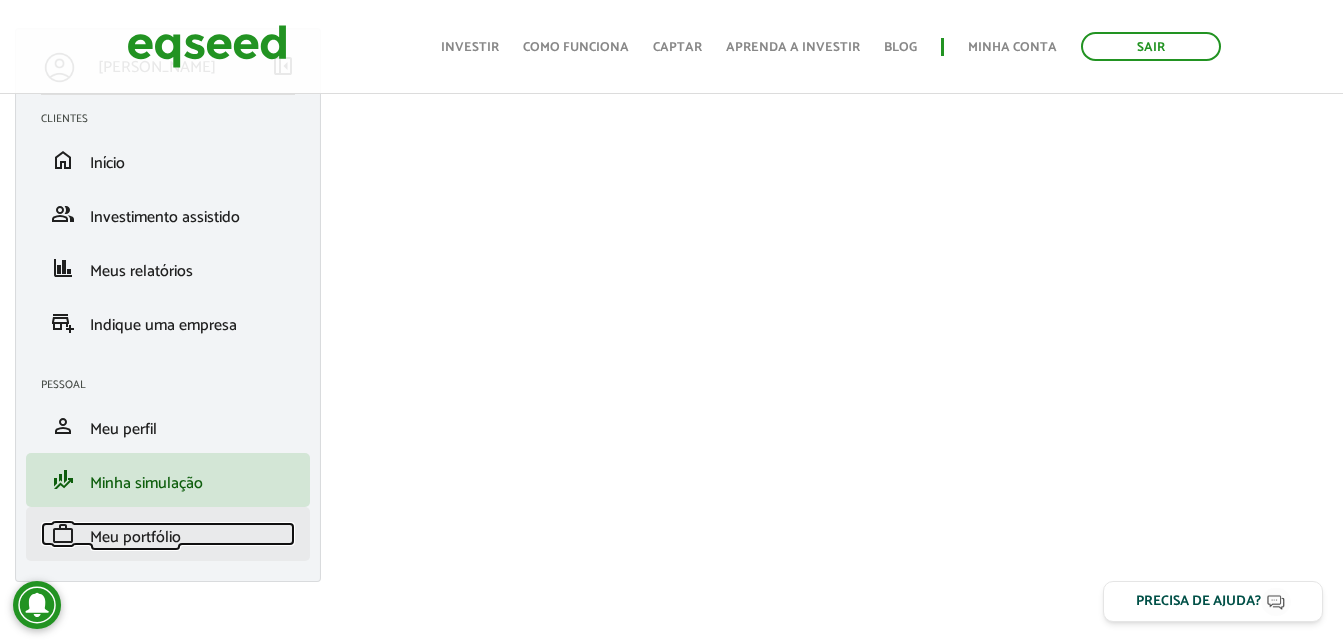 click on "work Meu portfólio" at bounding box center [168, 534] 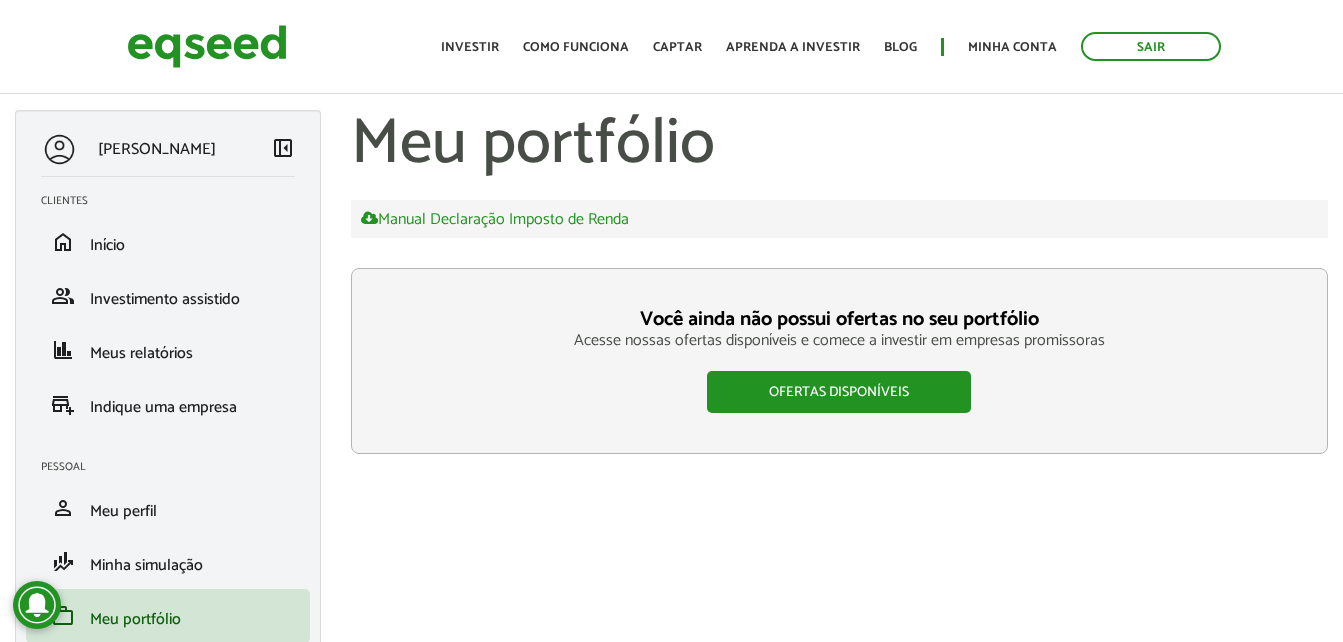 scroll, scrollTop: 0, scrollLeft: 0, axis: both 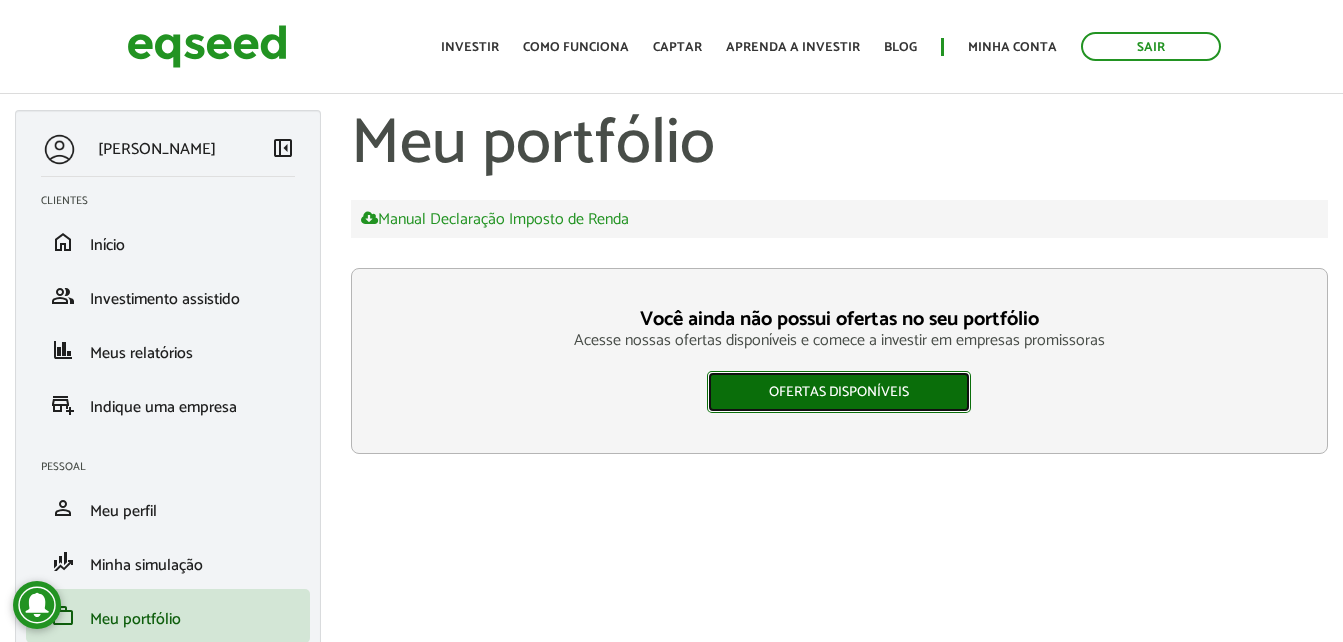 click on "Ofertas disponíveis" at bounding box center [839, 392] 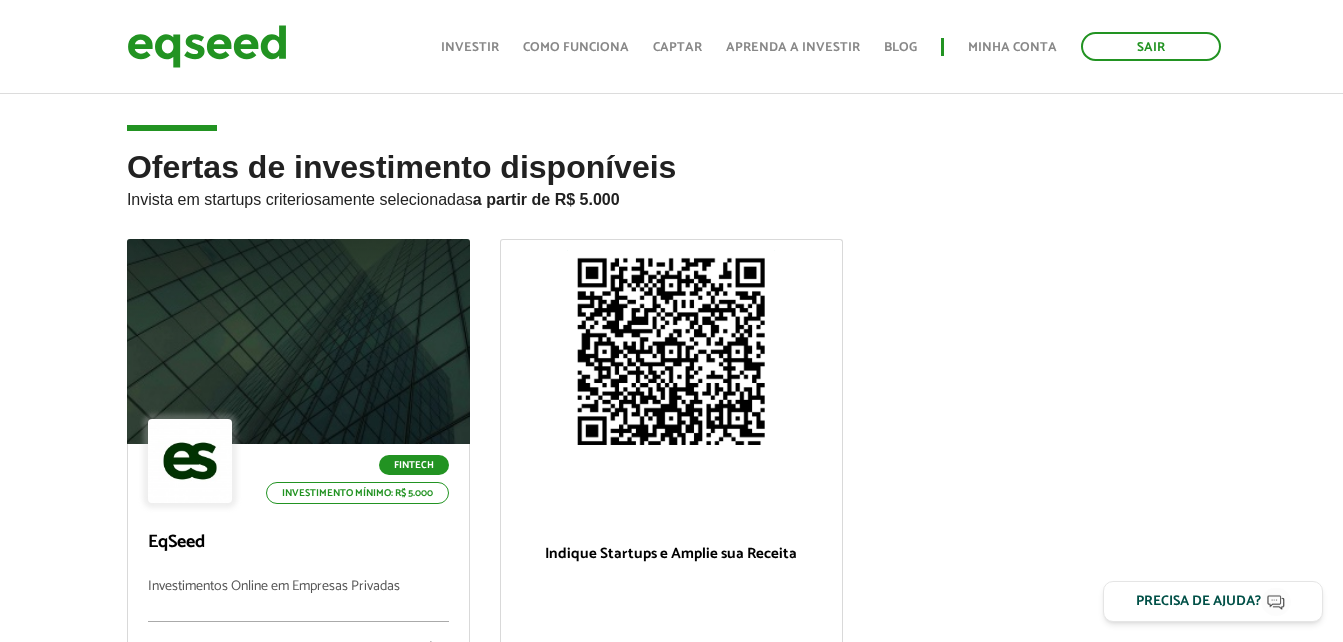 scroll, scrollTop: 300, scrollLeft: 0, axis: vertical 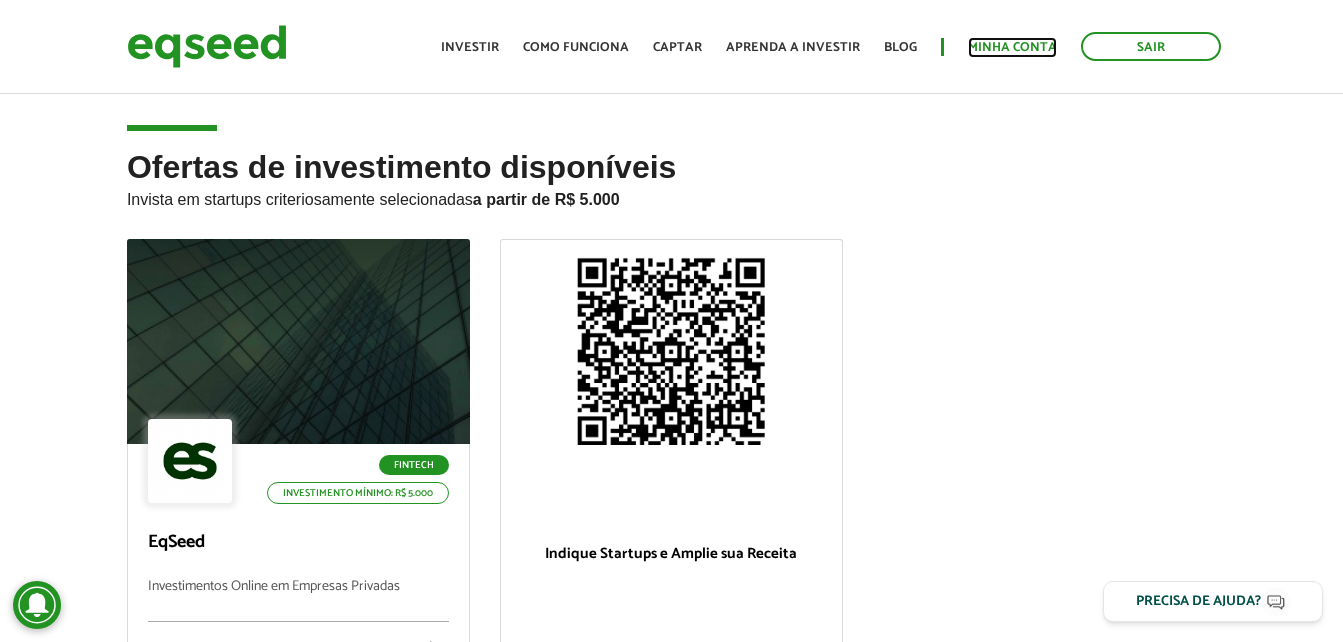 click on "Minha conta" at bounding box center [1012, 47] 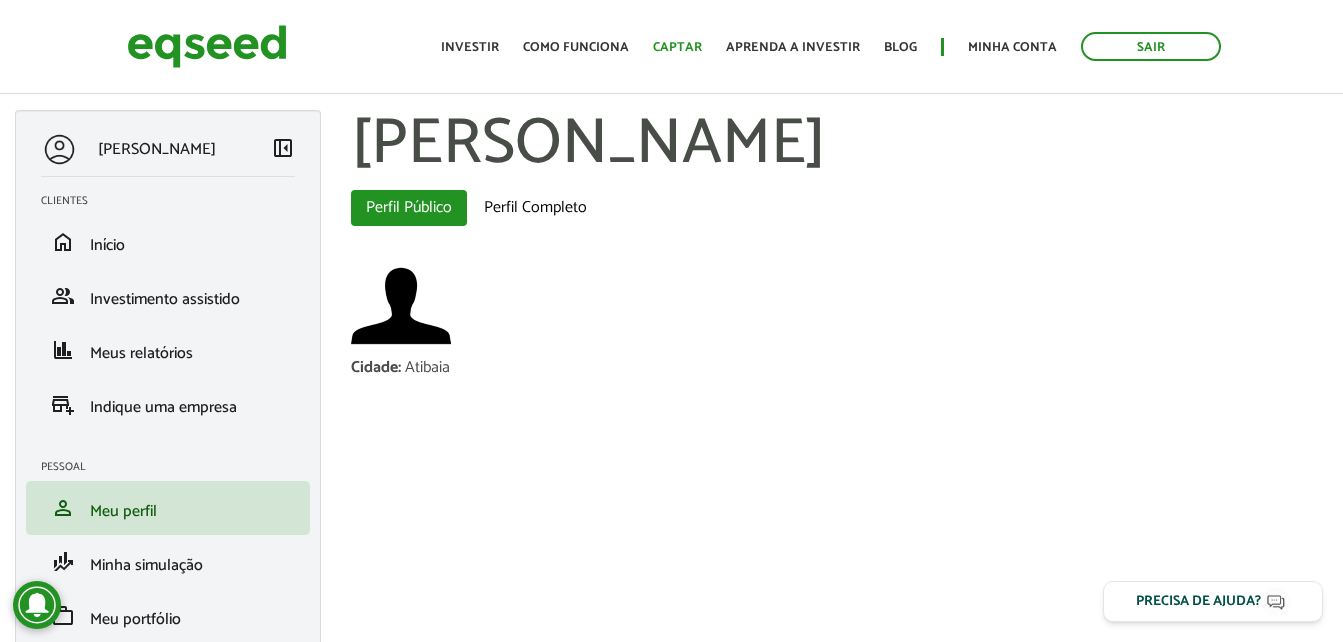 scroll, scrollTop: 0, scrollLeft: 0, axis: both 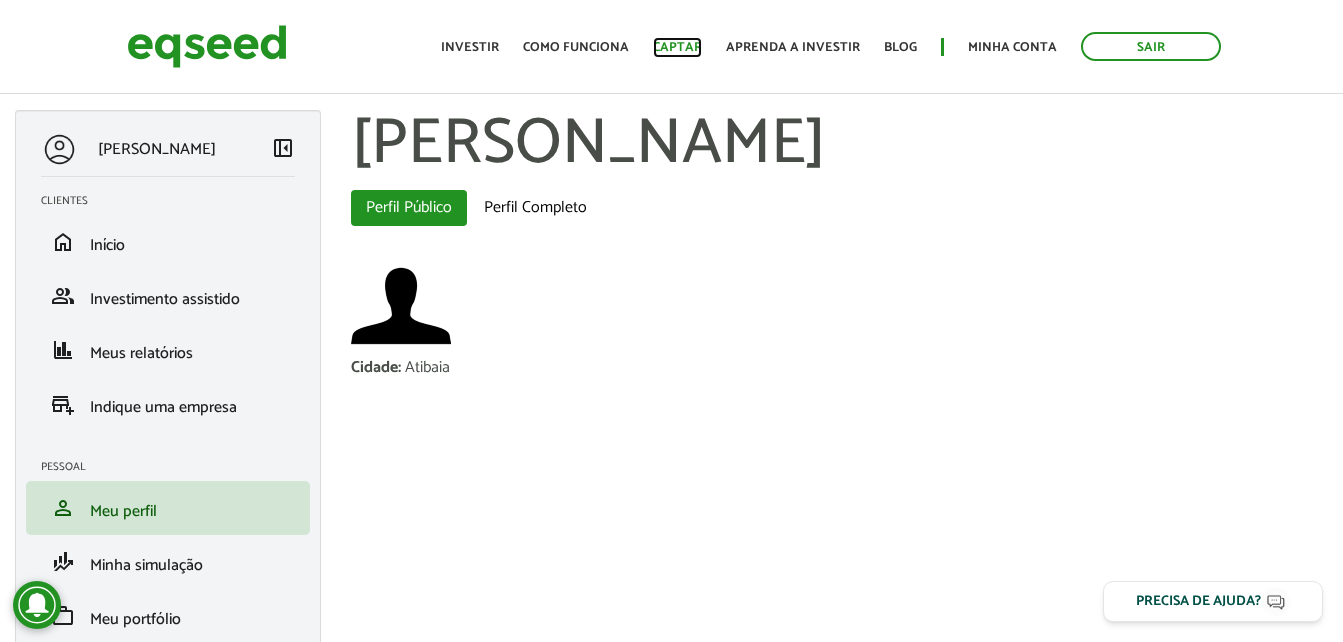 click on "Captar" at bounding box center (677, 47) 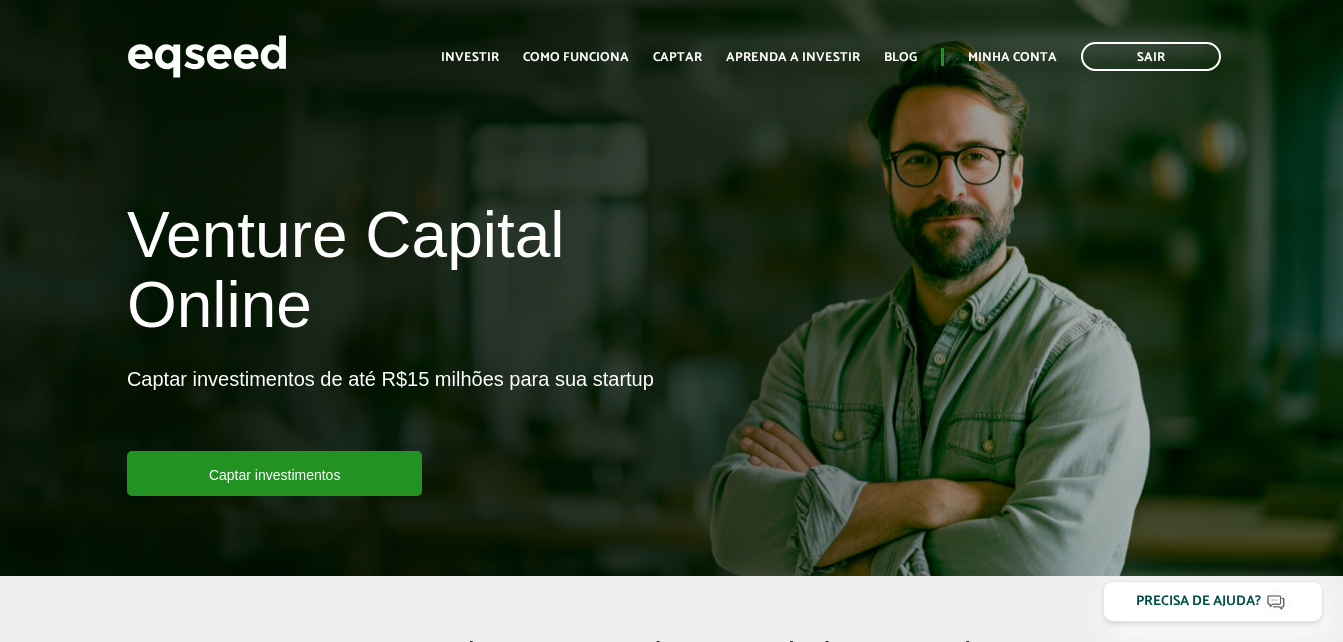 scroll, scrollTop: 0, scrollLeft: 0, axis: both 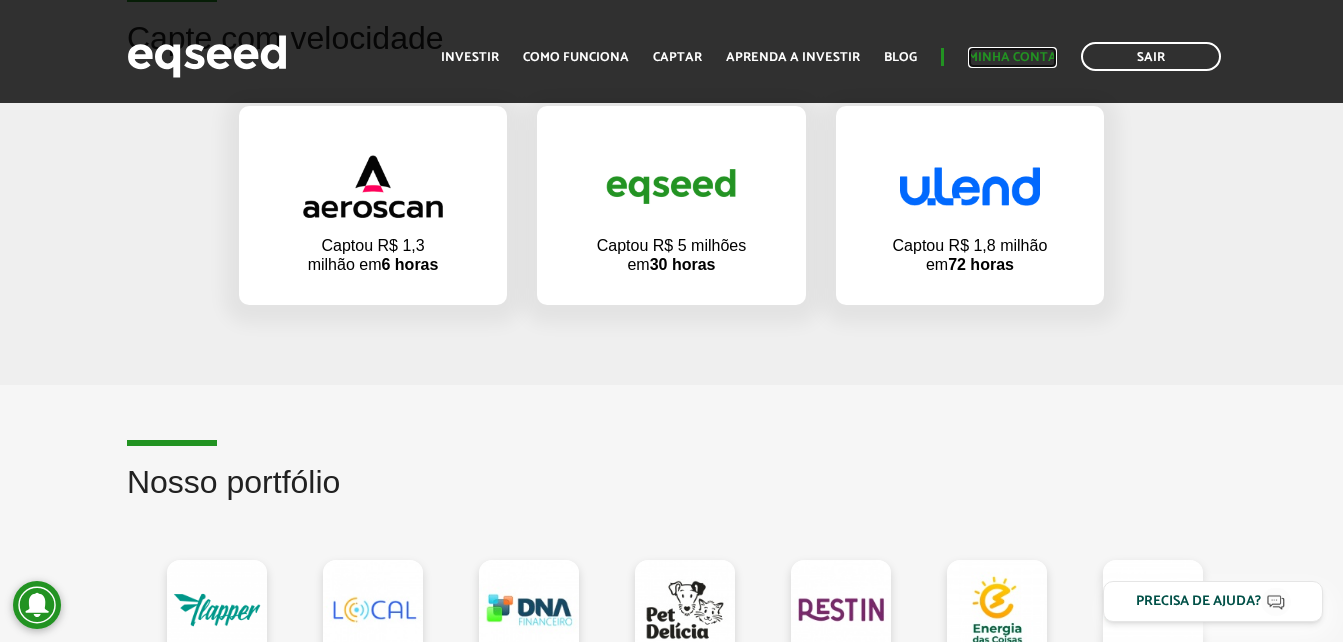 click on "Minha conta" at bounding box center [1012, 57] 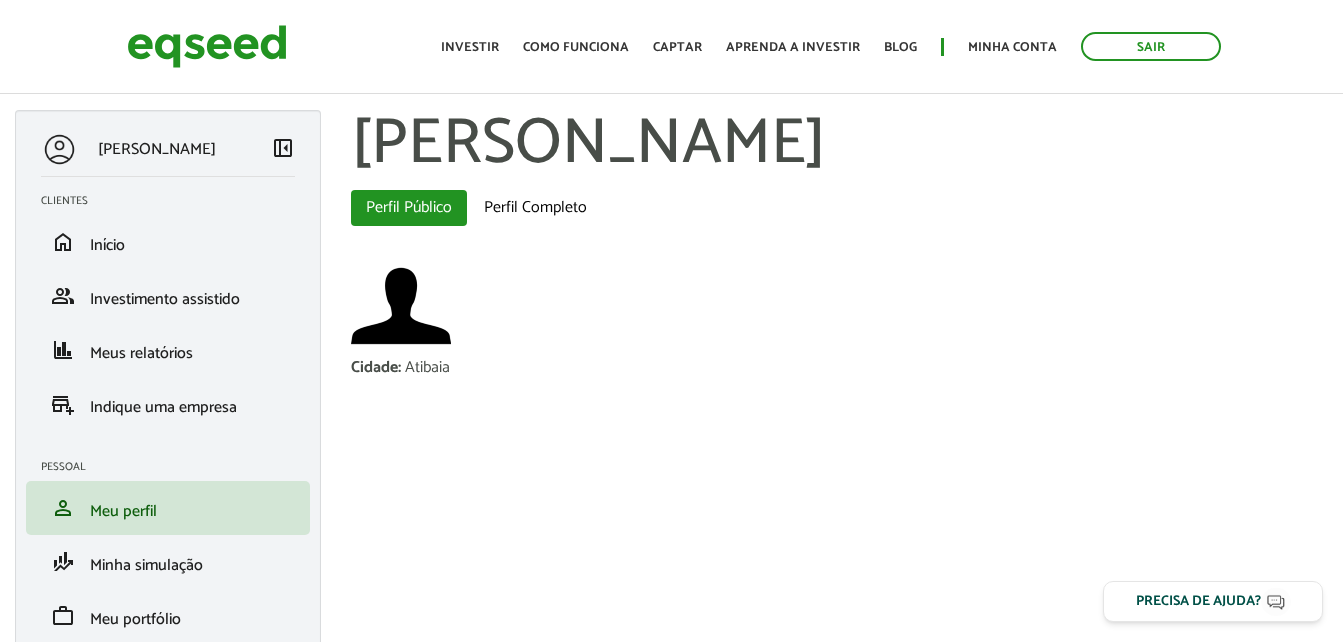 scroll, scrollTop: 0, scrollLeft: 0, axis: both 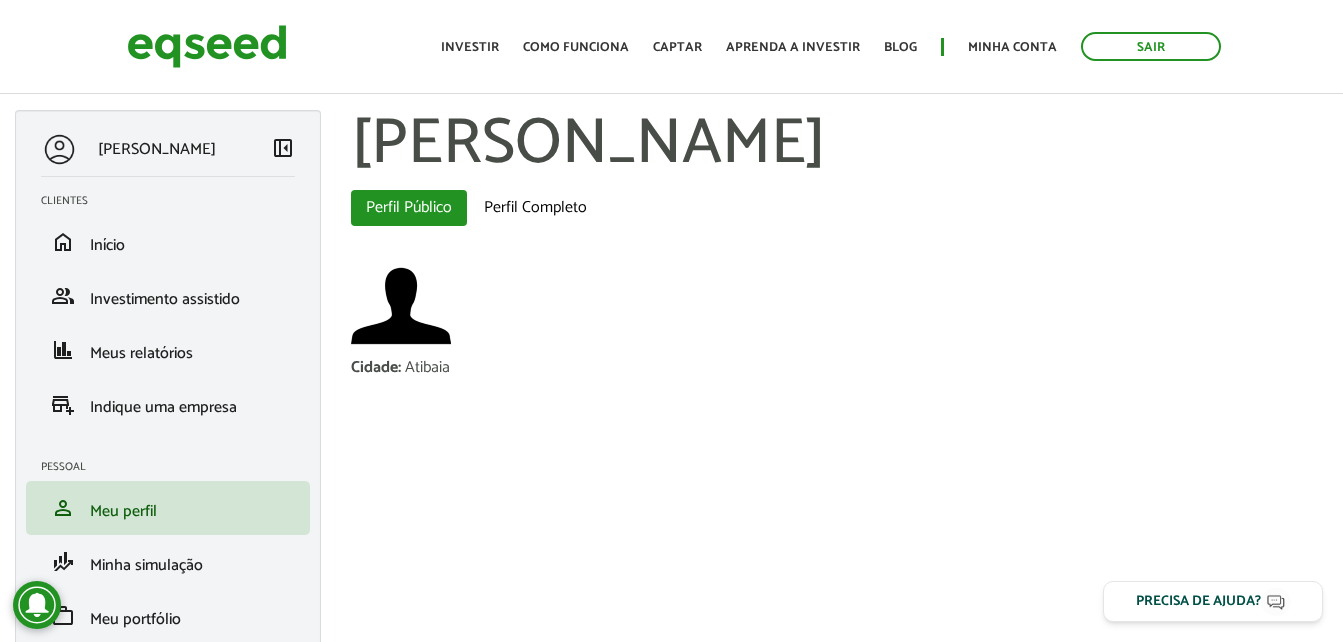 click on "Fernando Martins Fernandes" at bounding box center (157, 149) 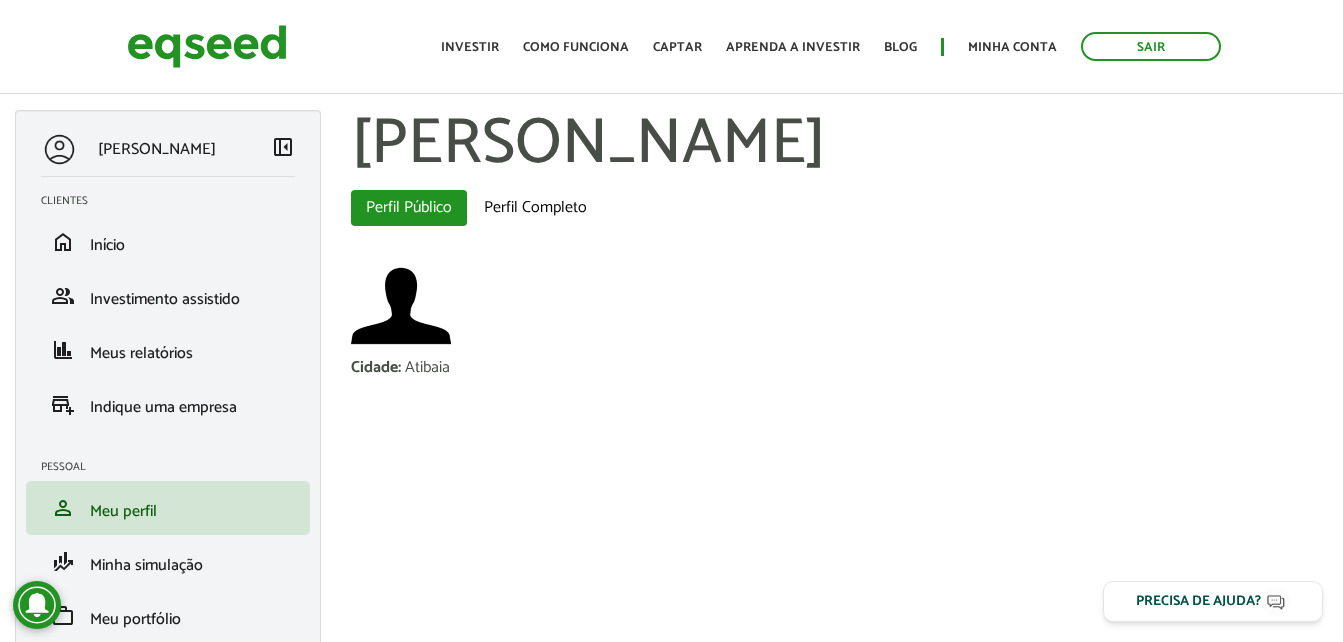 click on "left_panel_close" at bounding box center [283, 147] 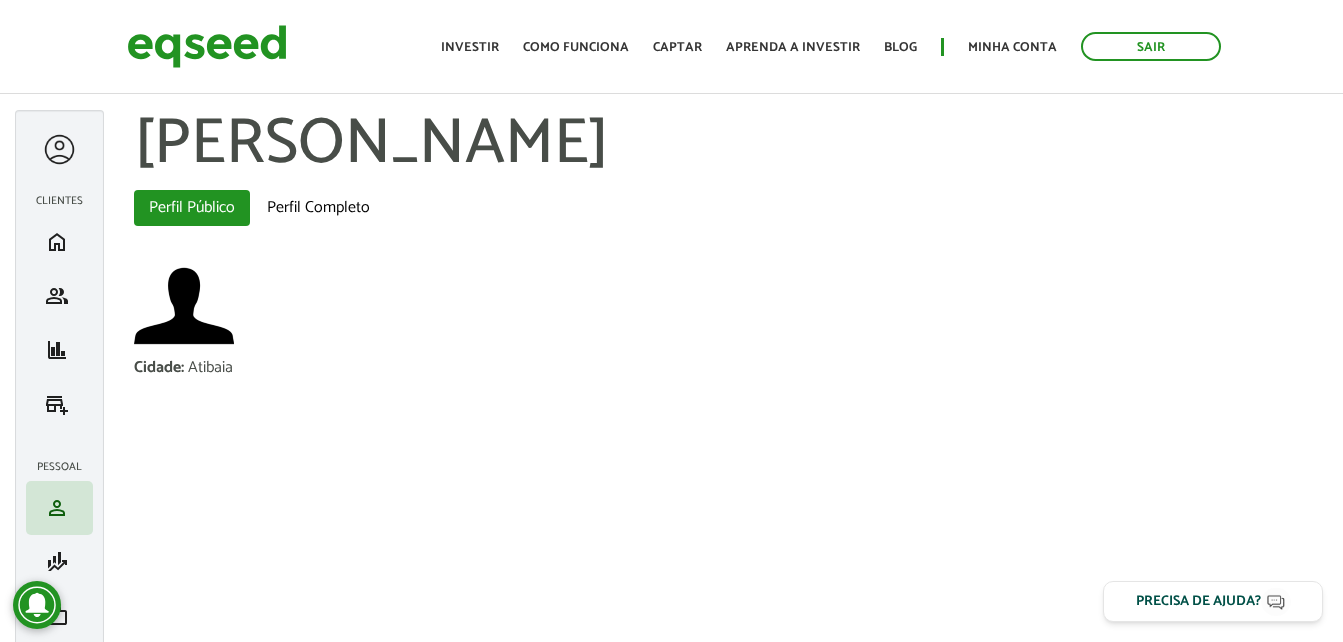 click at bounding box center [59, 149] 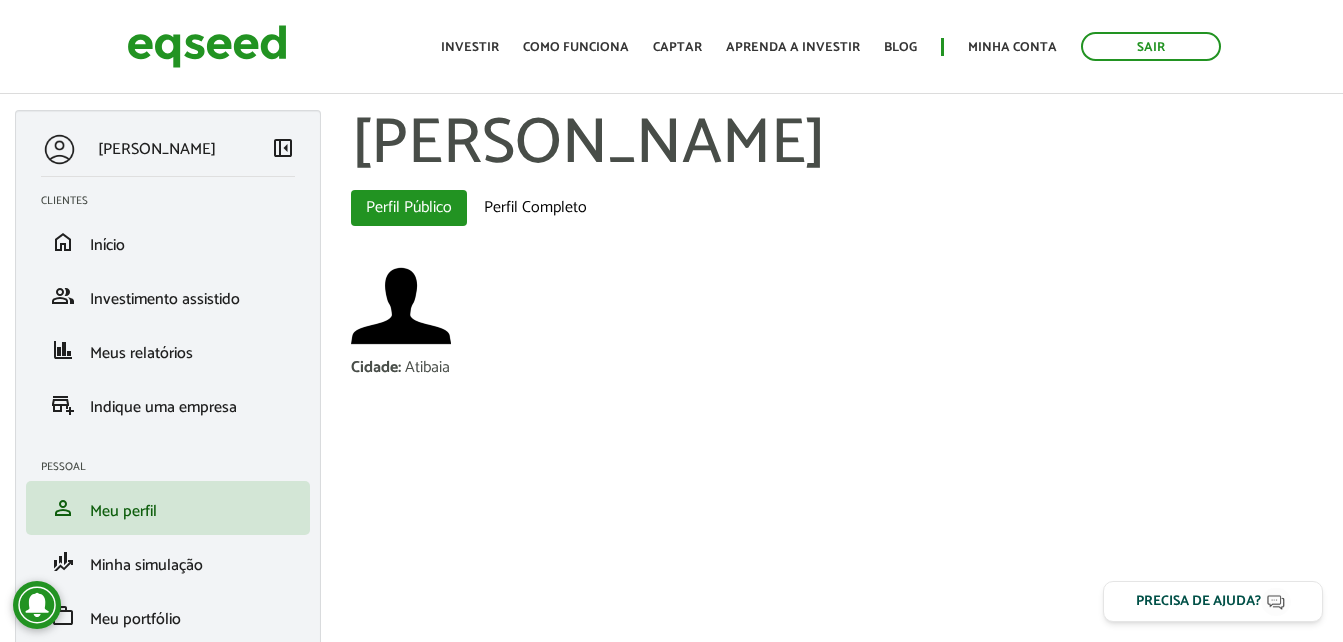 click on "Clientes" at bounding box center (175, 201) 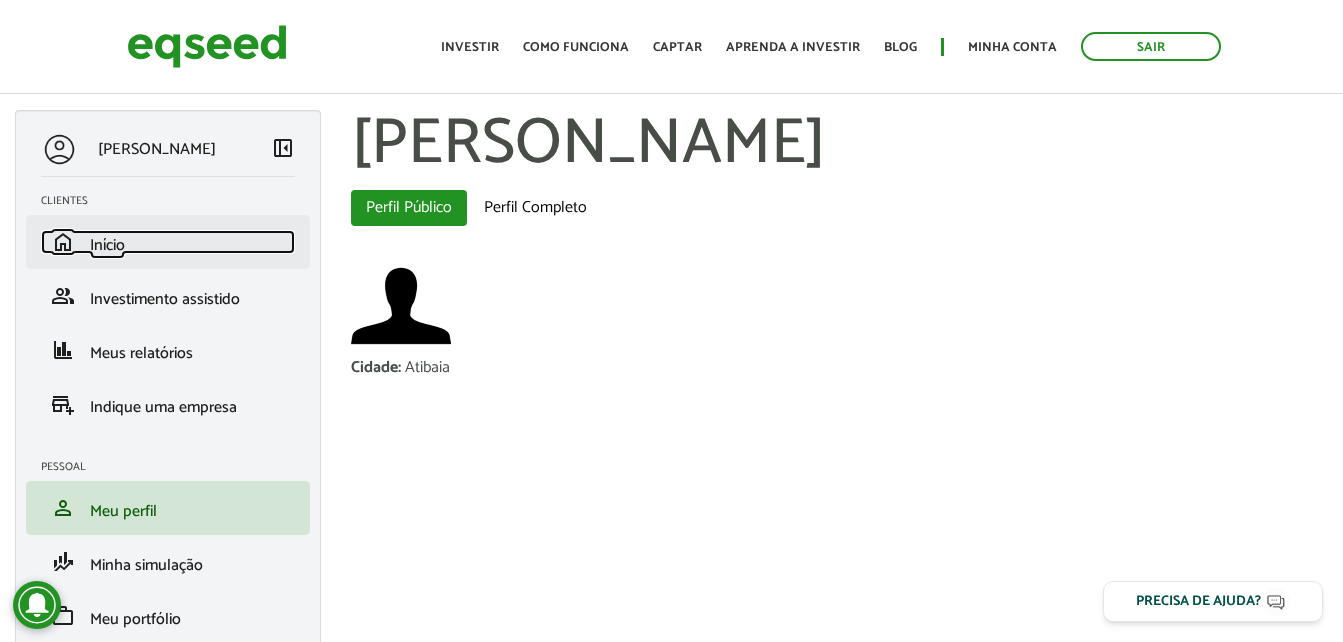 click on "Início" at bounding box center [107, 245] 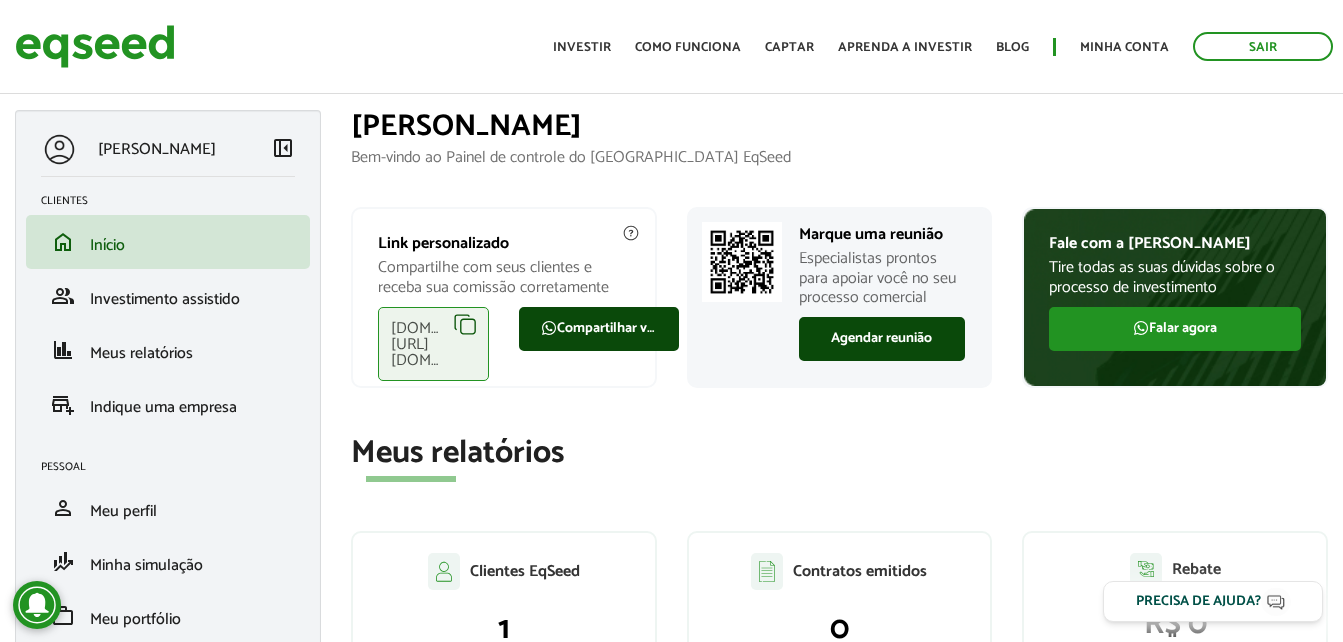 scroll, scrollTop: 0, scrollLeft: 0, axis: both 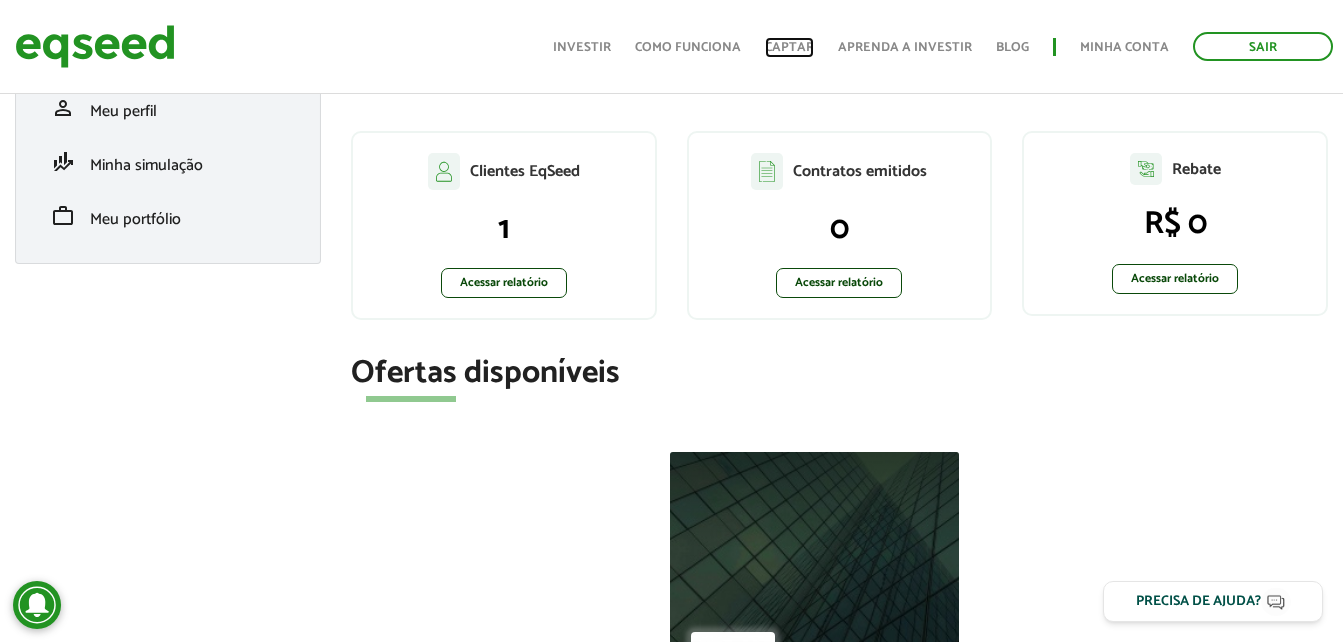 click on "Captar" at bounding box center (789, 47) 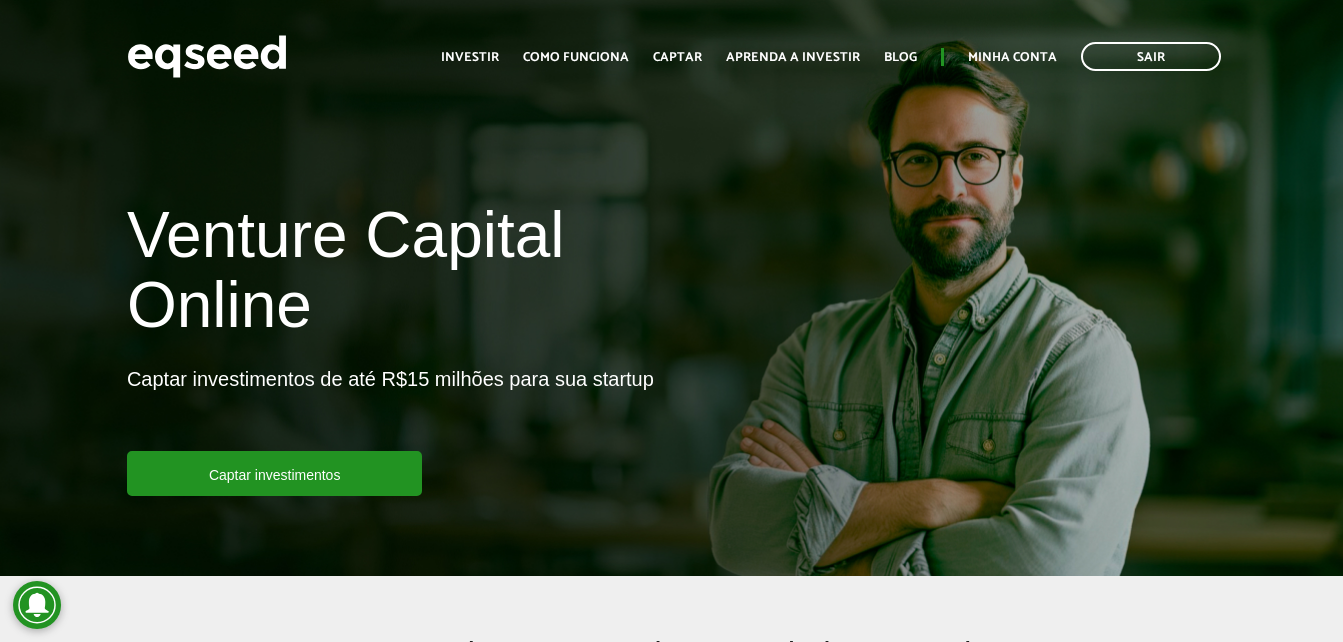 scroll, scrollTop: 0, scrollLeft: 0, axis: both 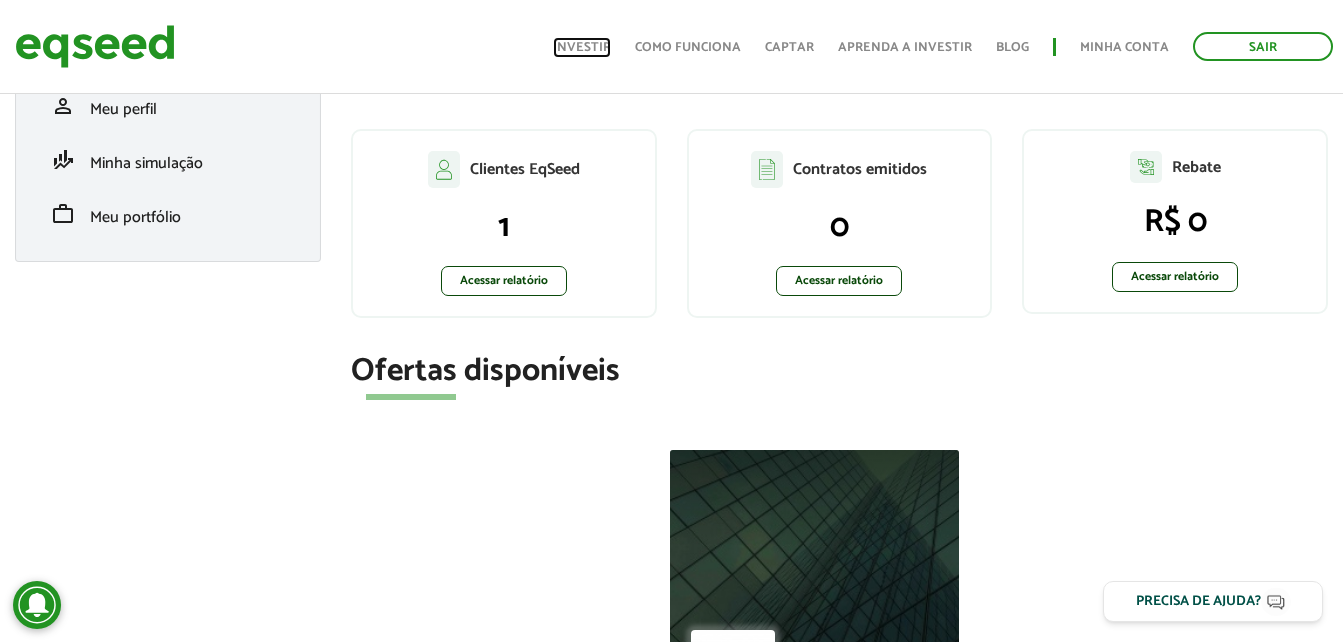 click on "Investir" at bounding box center (582, 47) 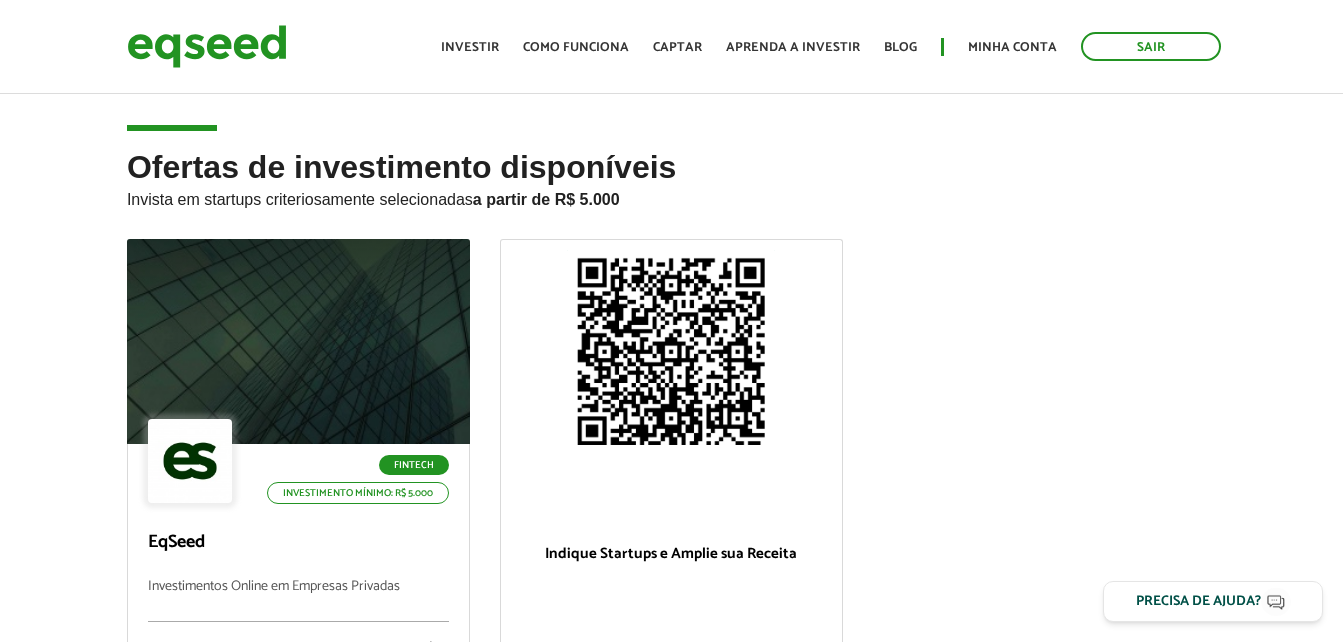 scroll, scrollTop: 0, scrollLeft: 0, axis: both 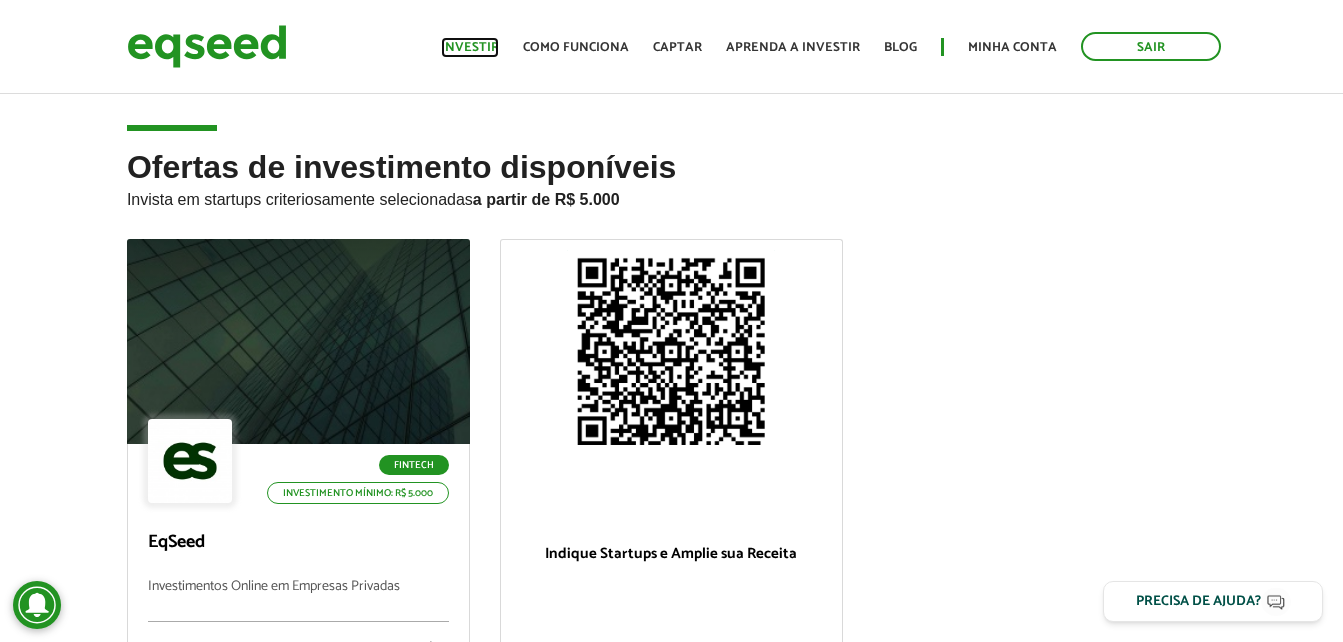 click on "Investir" at bounding box center (470, 47) 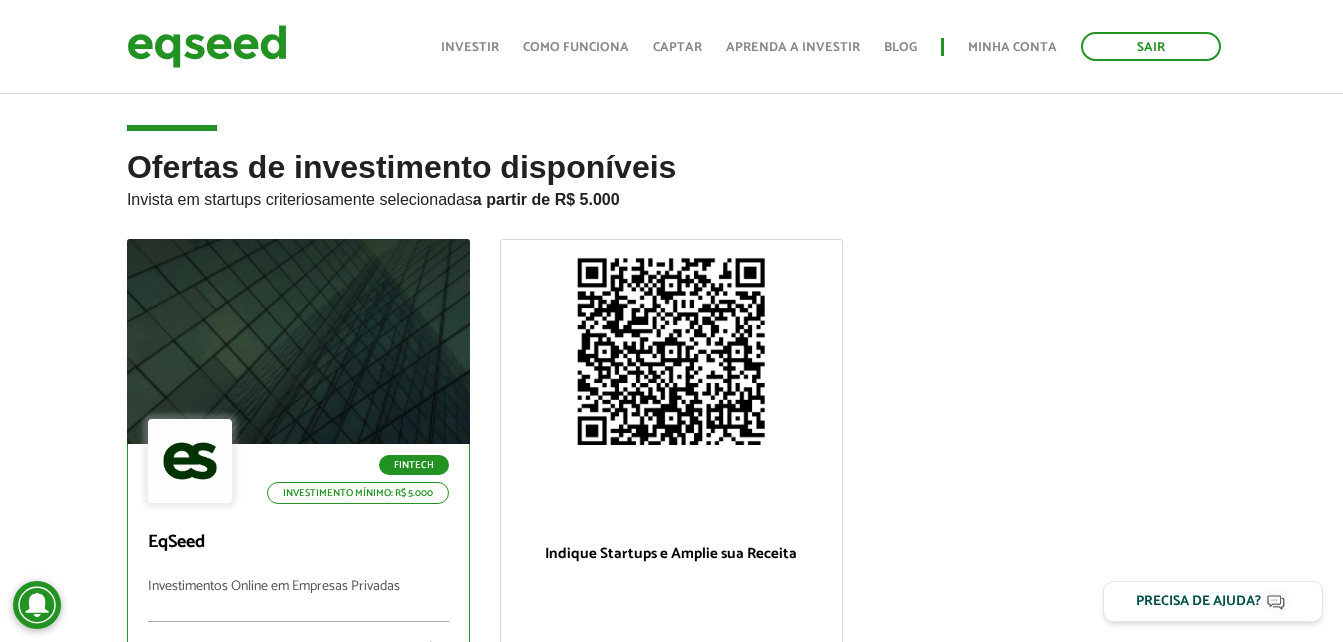 scroll, scrollTop: 300, scrollLeft: 0, axis: vertical 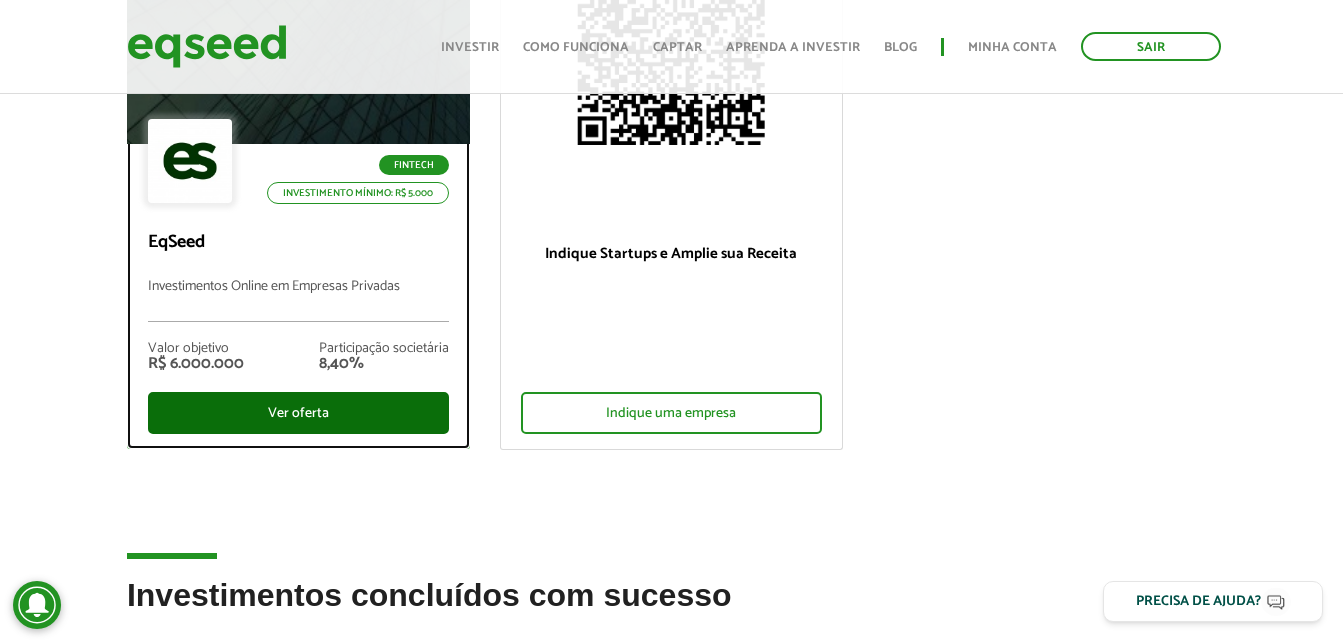 click on "Ver oferta" at bounding box center (298, 413) 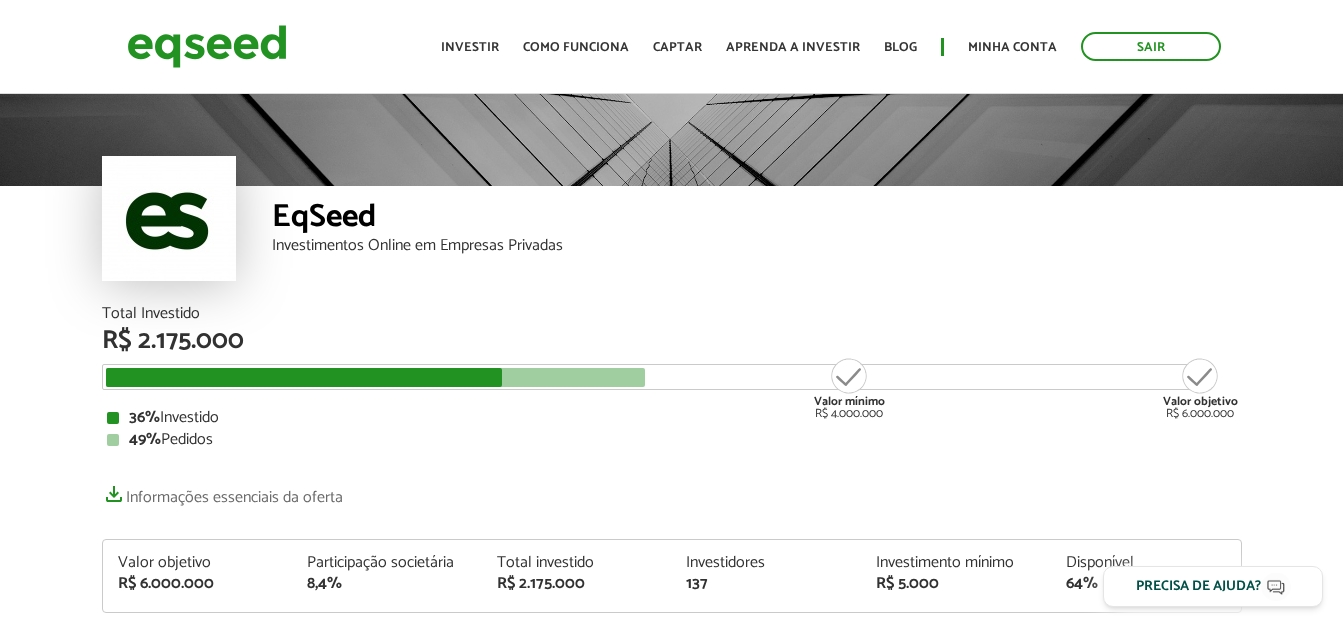 scroll, scrollTop: 100, scrollLeft: 0, axis: vertical 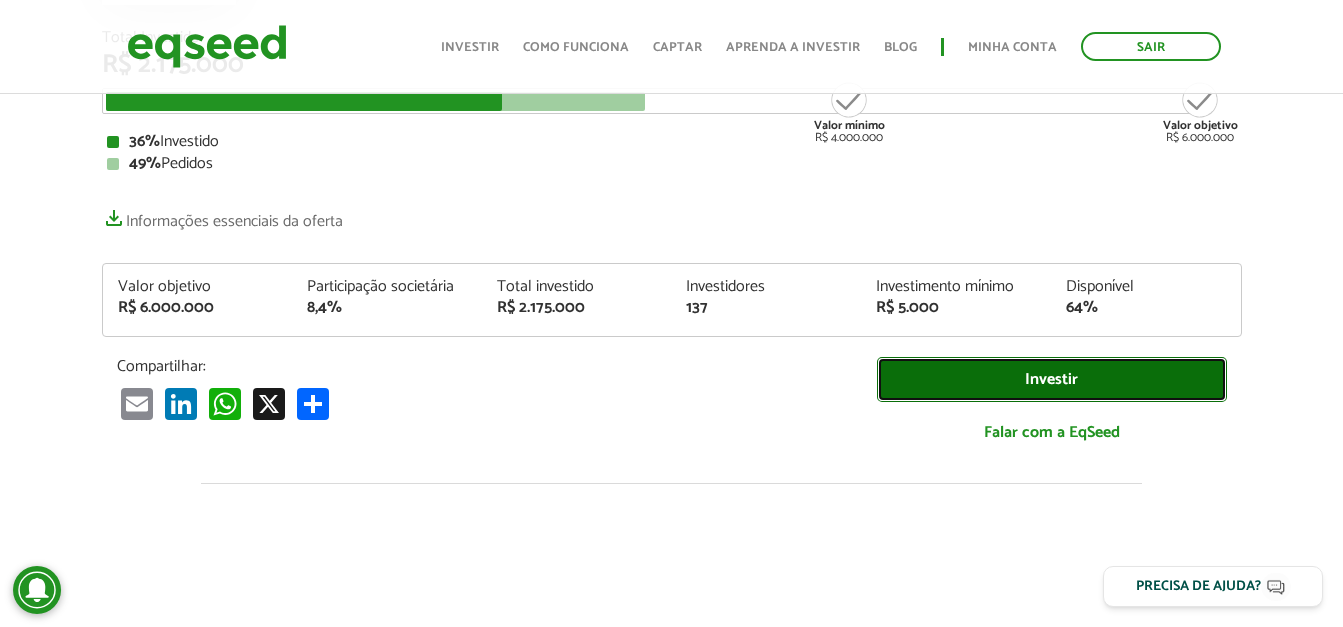 click on "Investir" at bounding box center (1052, 379) 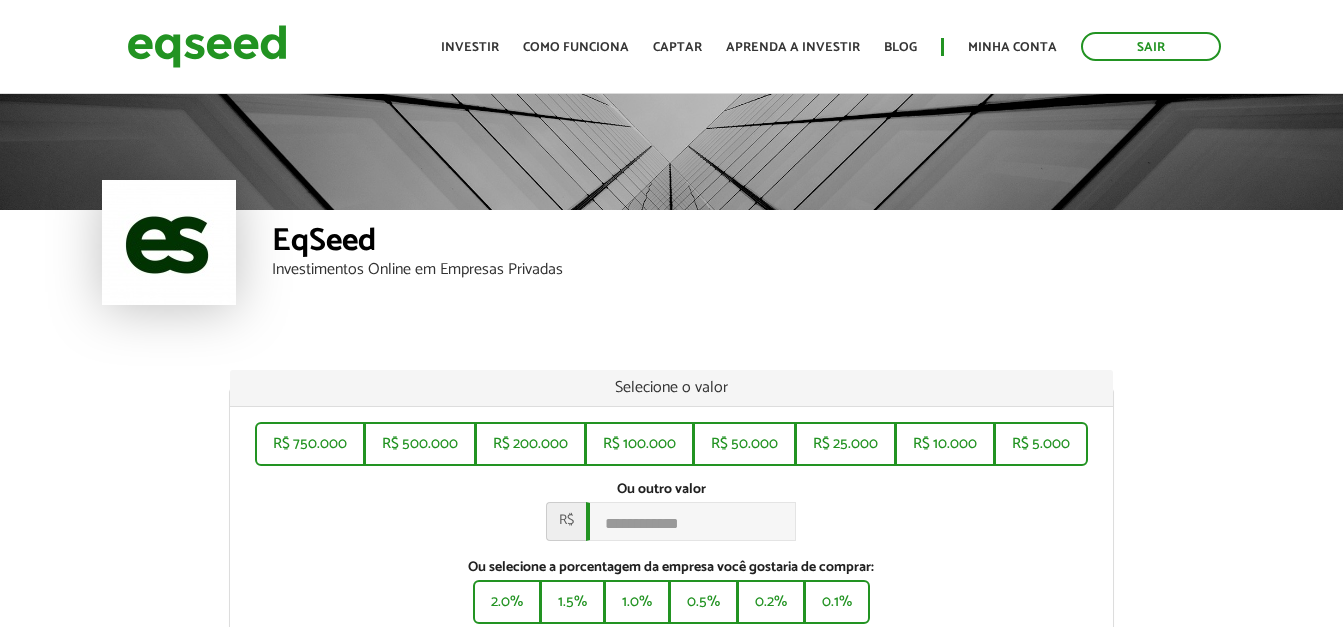 scroll, scrollTop: 0, scrollLeft: 0, axis: both 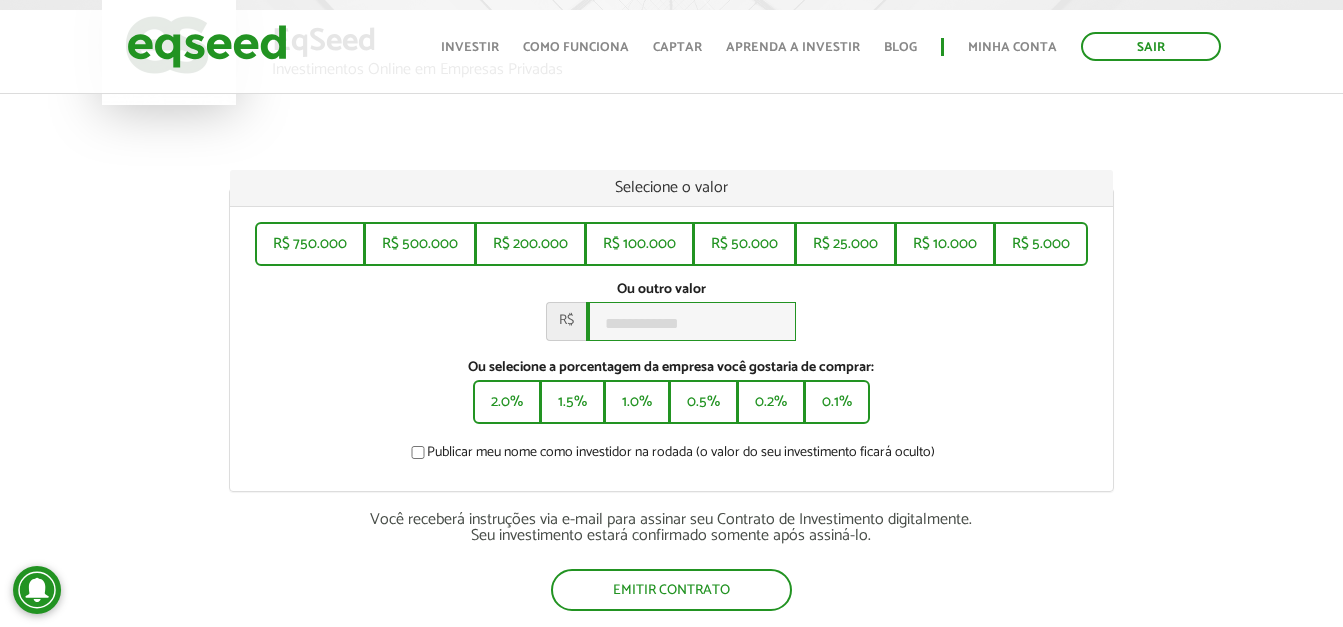 click on "Ou outro valor  *" at bounding box center (691, 321) 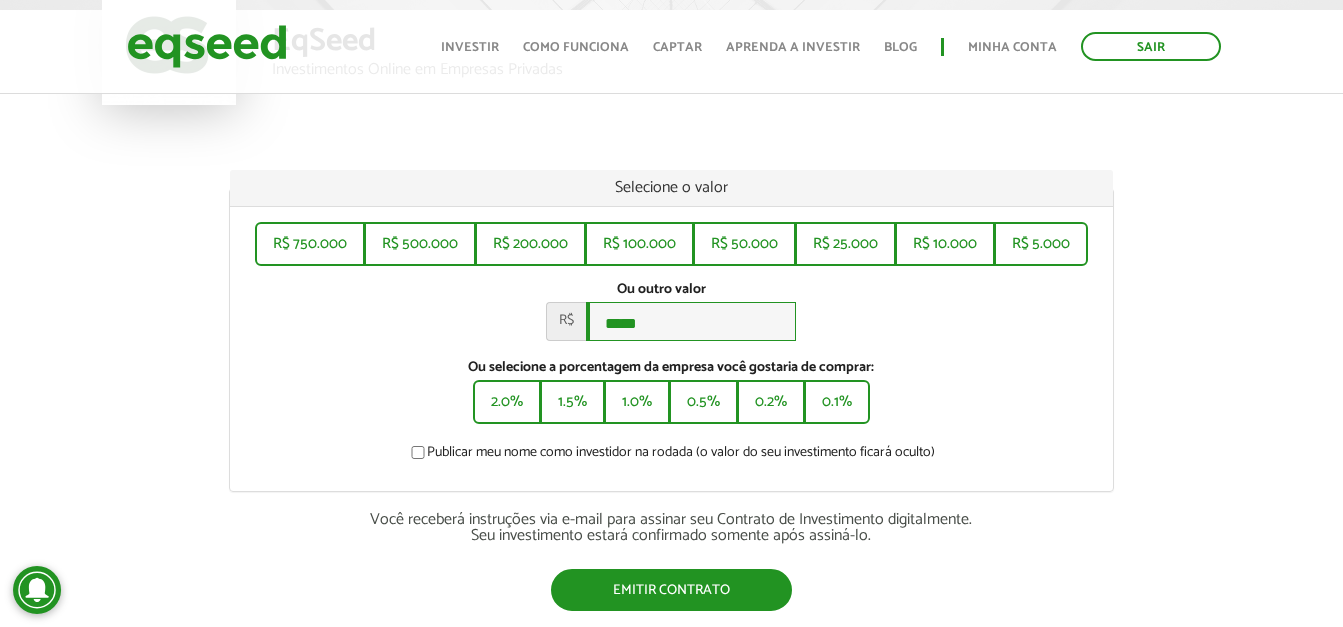 type on "*****" 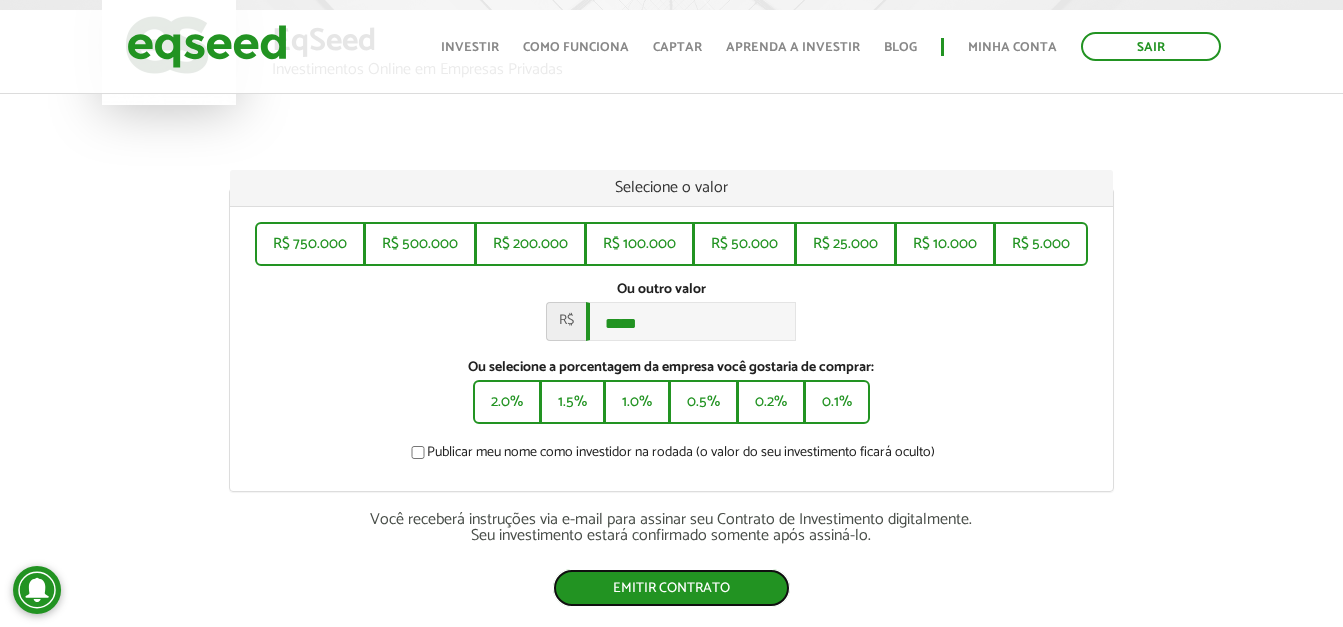 click on "Emitir contrato" at bounding box center [671, 588] 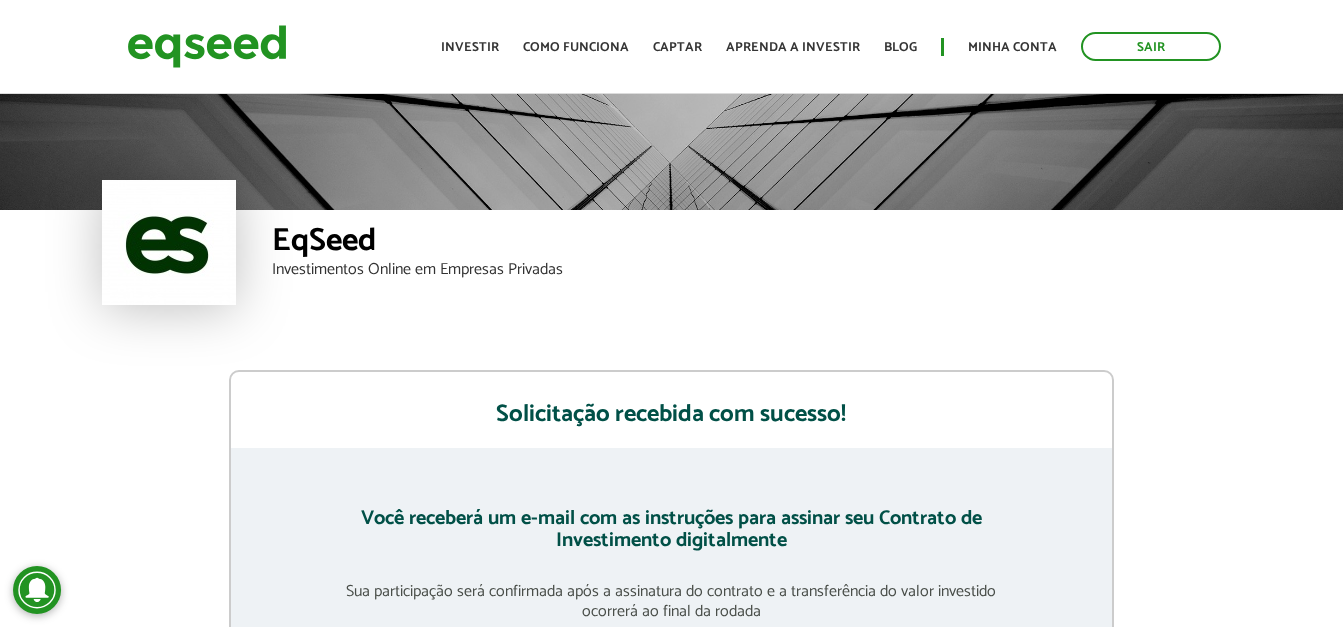 scroll, scrollTop: 0, scrollLeft: 0, axis: both 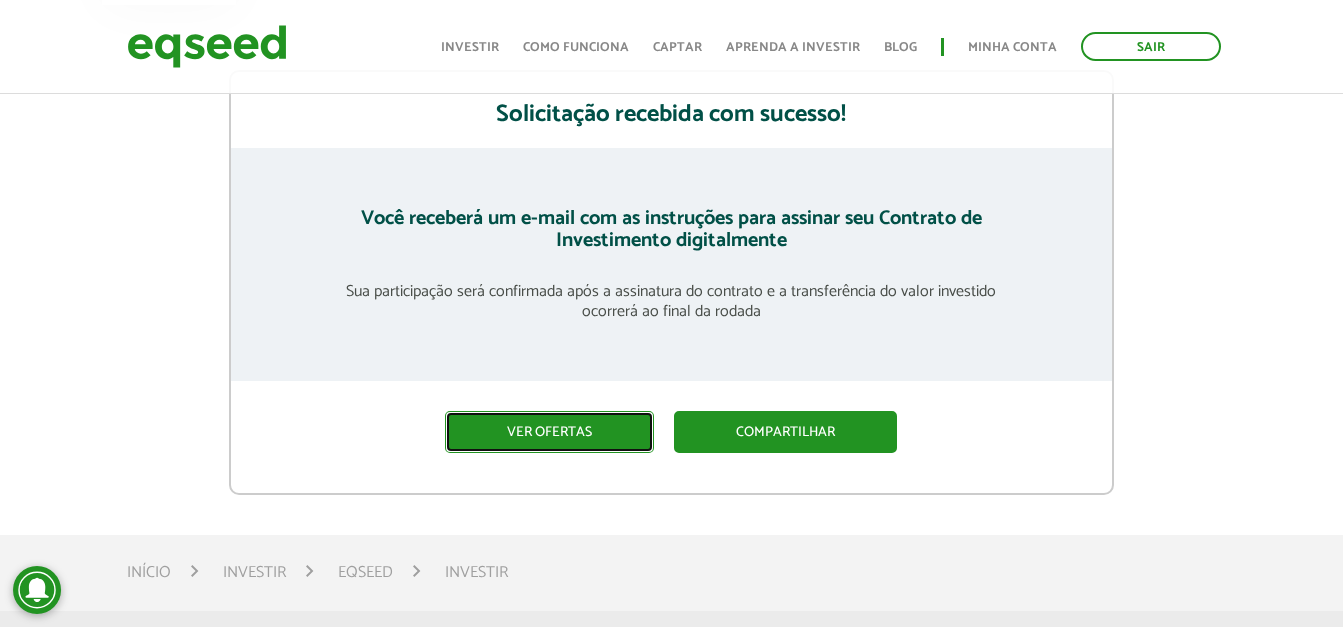 click on "Ver ofertas" at bounding box center [549, 432] 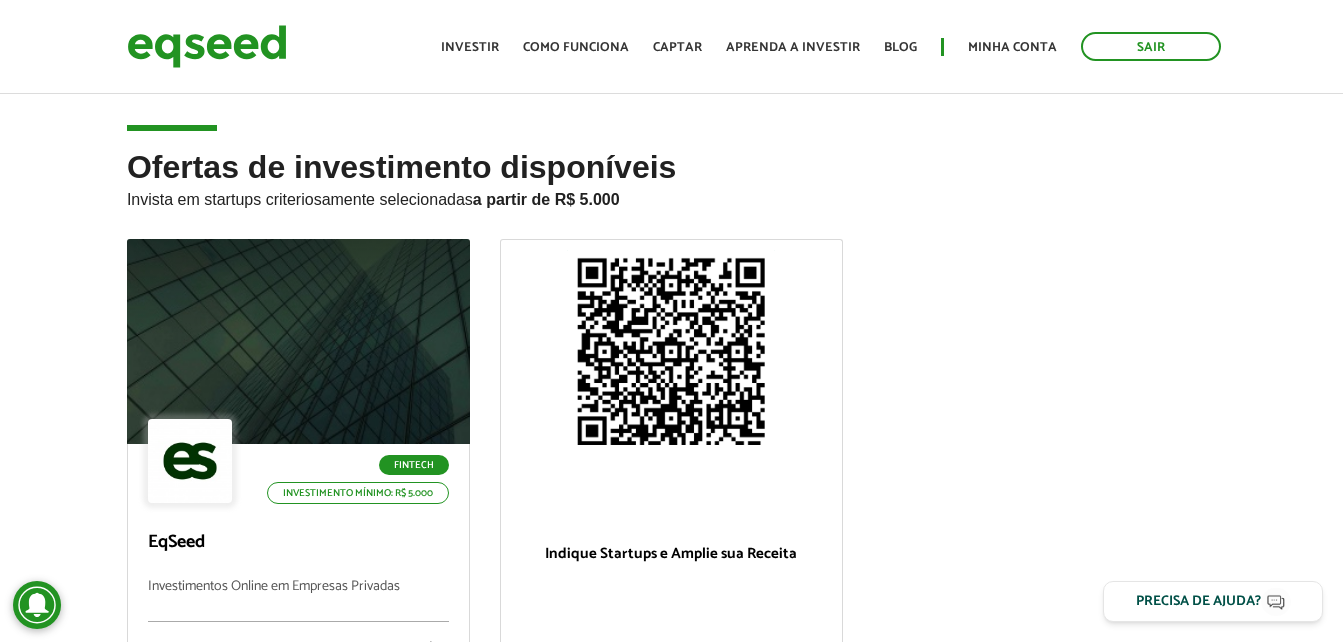 scroll, scrollTop: 0, scrollLeft: 0, axis: both 